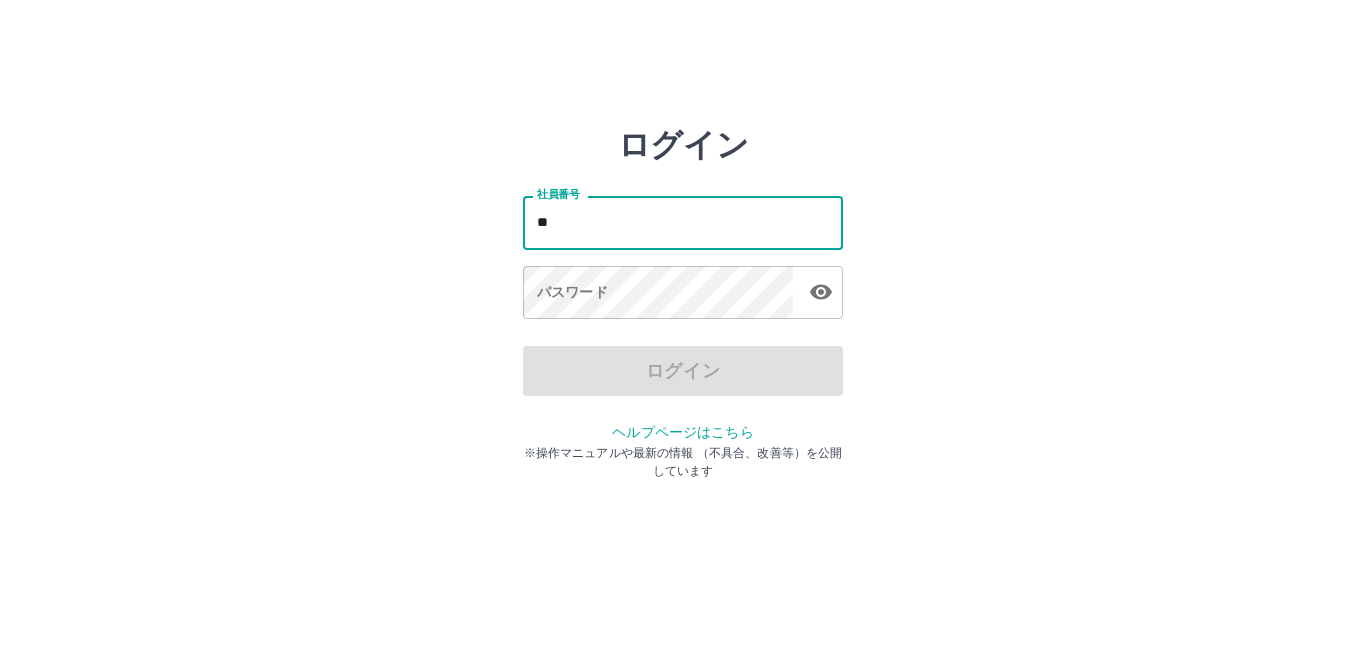 scroll, scrollTop: 0, scrollLeft: 0, axis: both 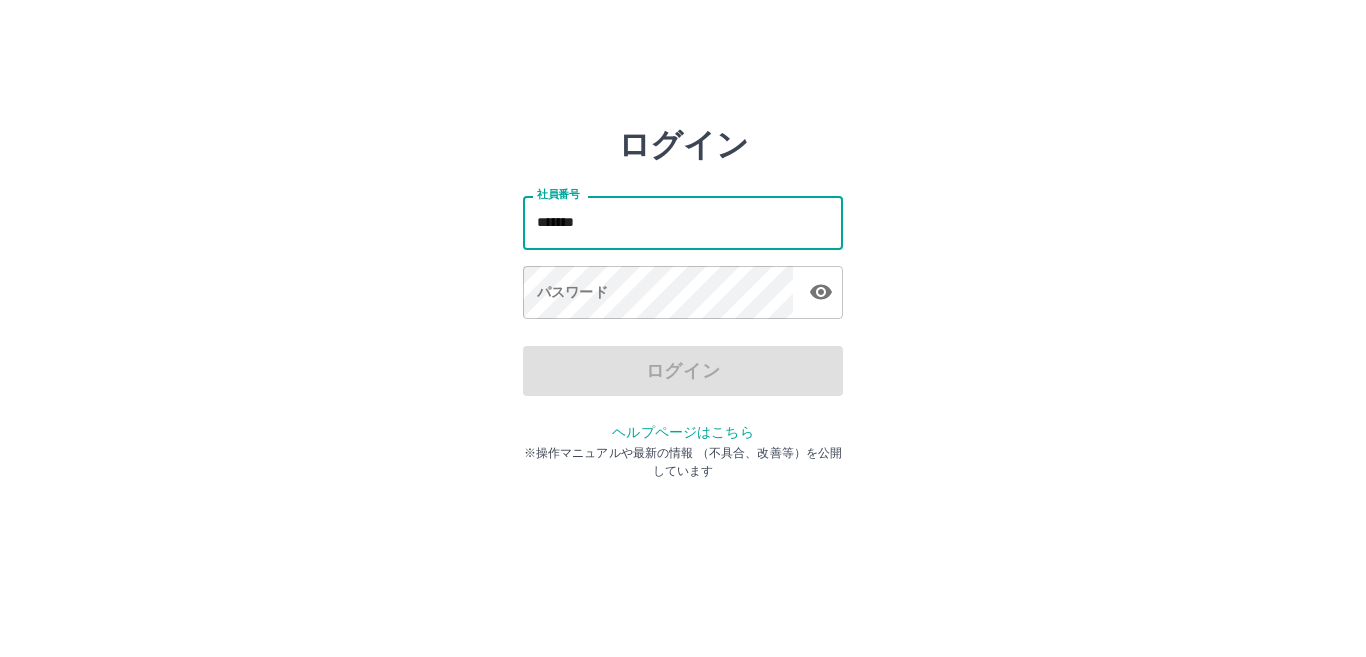 type on "*******" 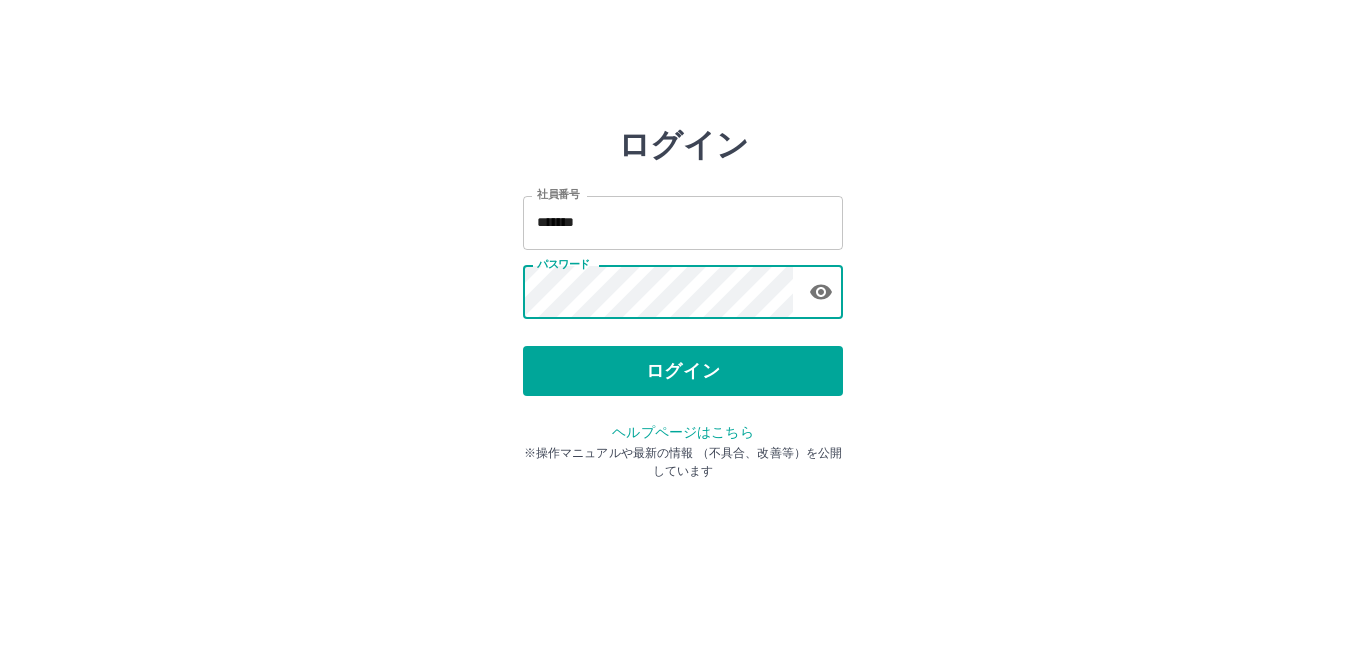 click on "ログイン" at bounding box center [683, 371] 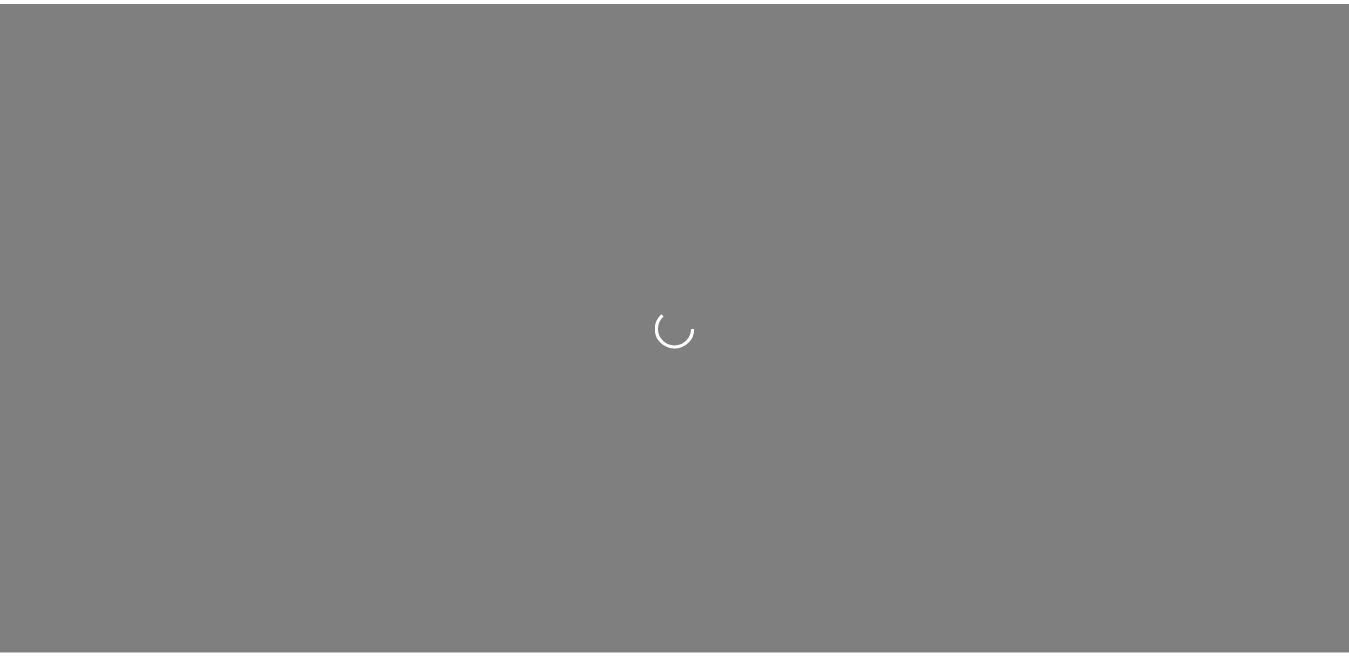 scroll, scrollTop: 0, scrollLeft: 0, axis: both 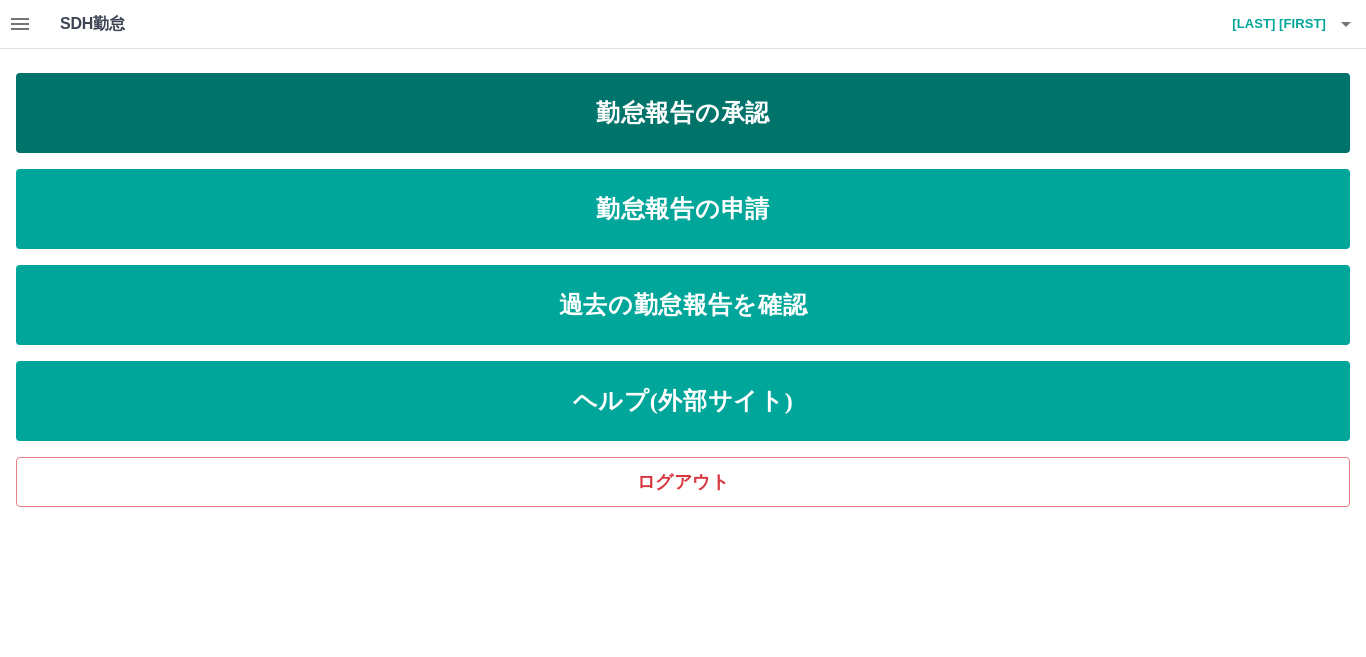 click on "勤怠報告の承認" at bounding box center (683, 113) 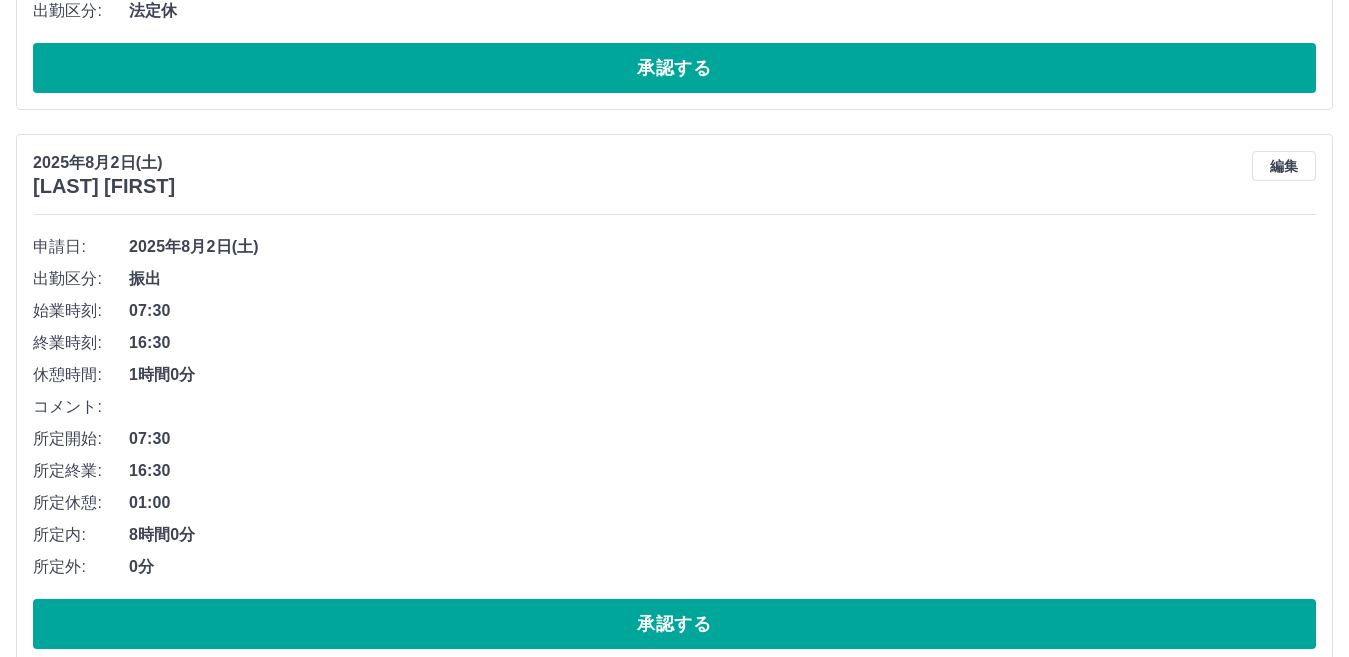 scroll, scrollTop: 405, scrollLeft: 0, axis: vertical 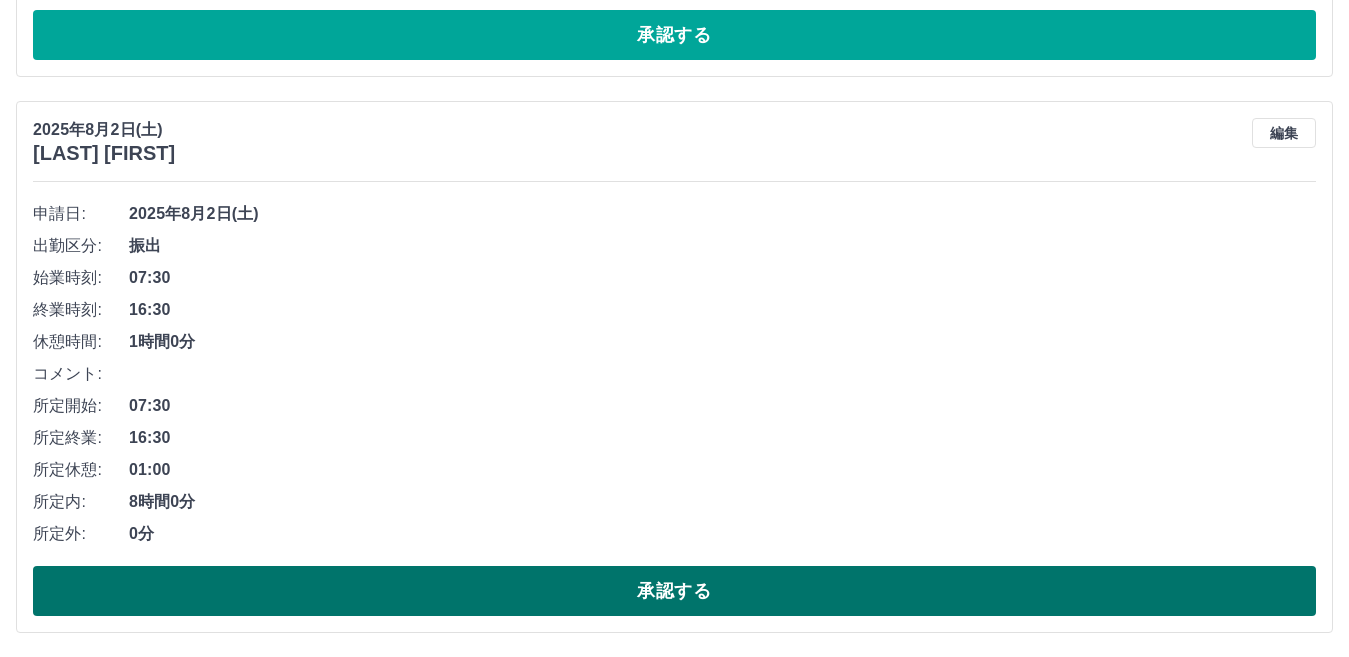 click on "承認する" at bounding box center (674, 591) 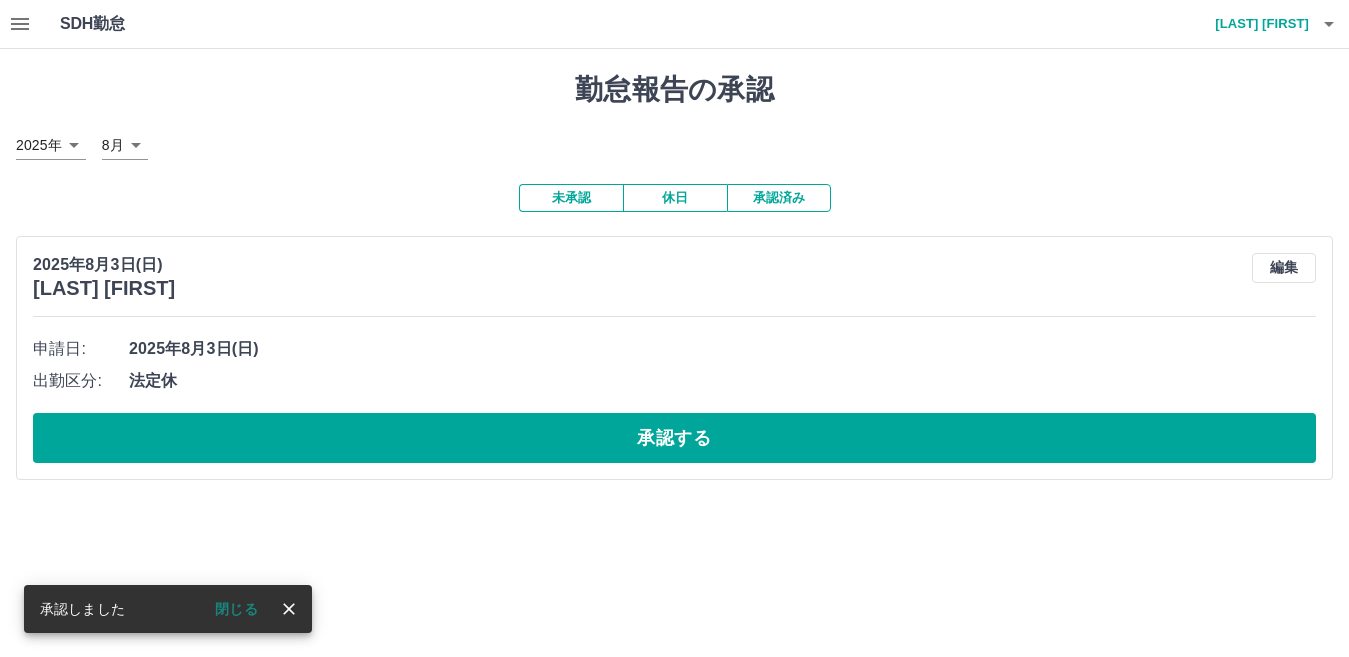 scroll, scrollTop: 0, scrollLeft: 0, axis: both 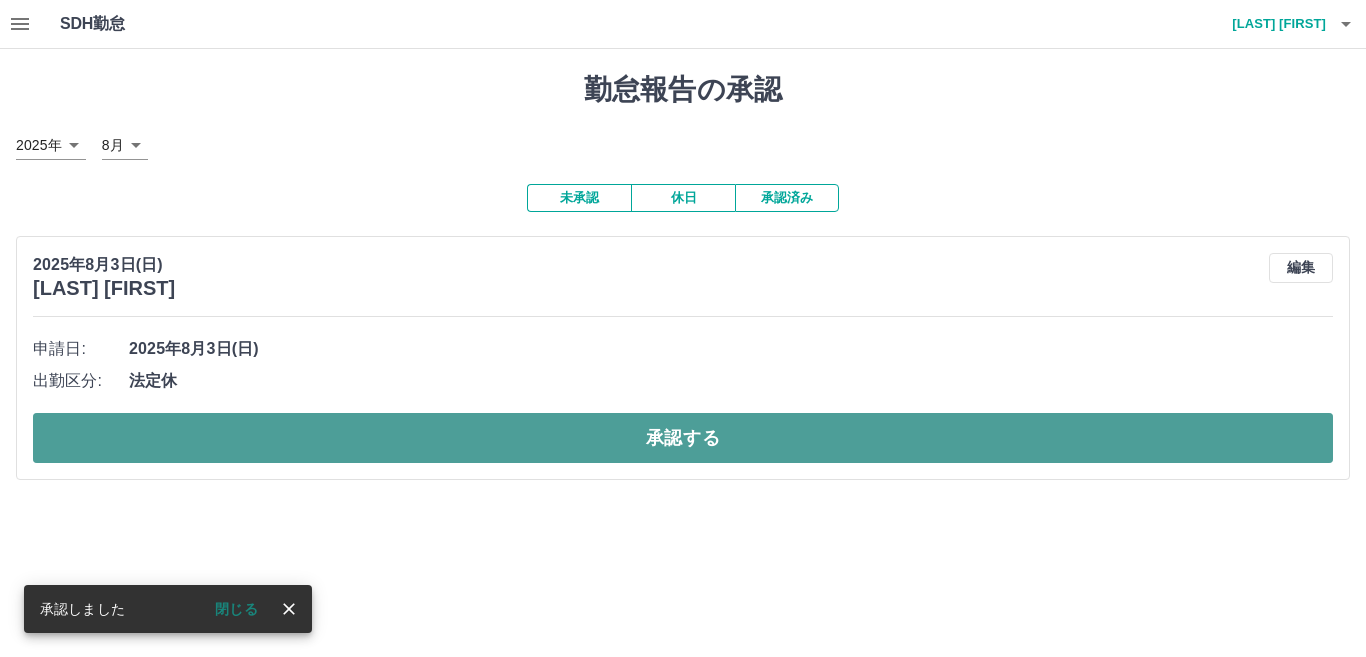 click on "承認する" at bounding box center [683, 438] 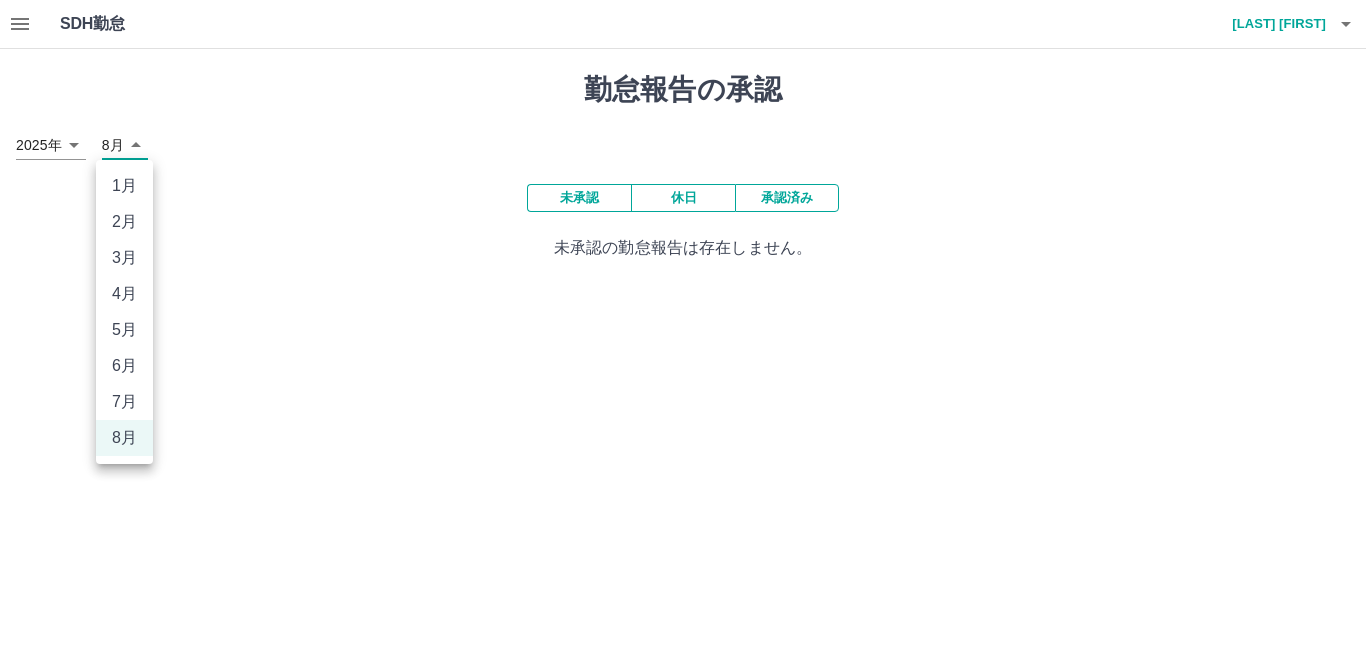 click on "SDH勤怠 [LAST] [FIRST] 勤怠報告の承認 2025年 **** 8月 * 未承認 休日 承認済み 未承認の勤怠報告は存在しません。 SDH勤怠 1月 2月 3月 4月 5月 6月 7月 8月" at bounding box center (683, 142) 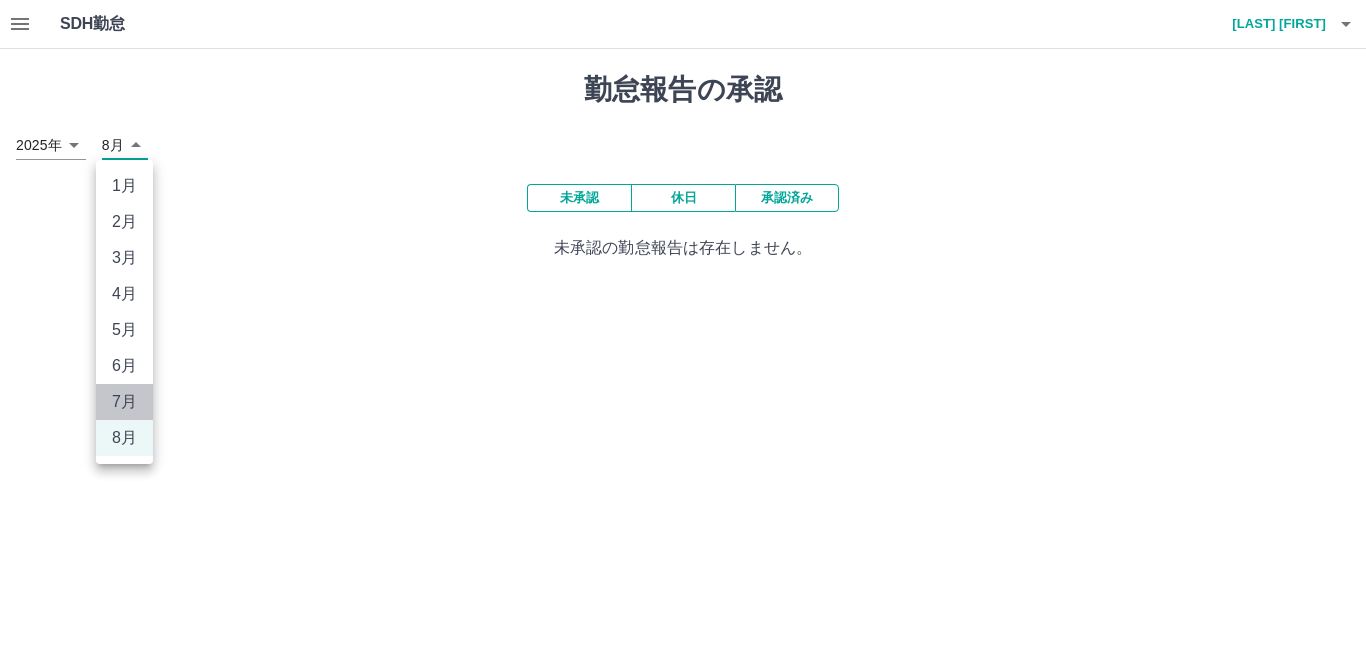 click on "7月" at bounding box center (124, 402) 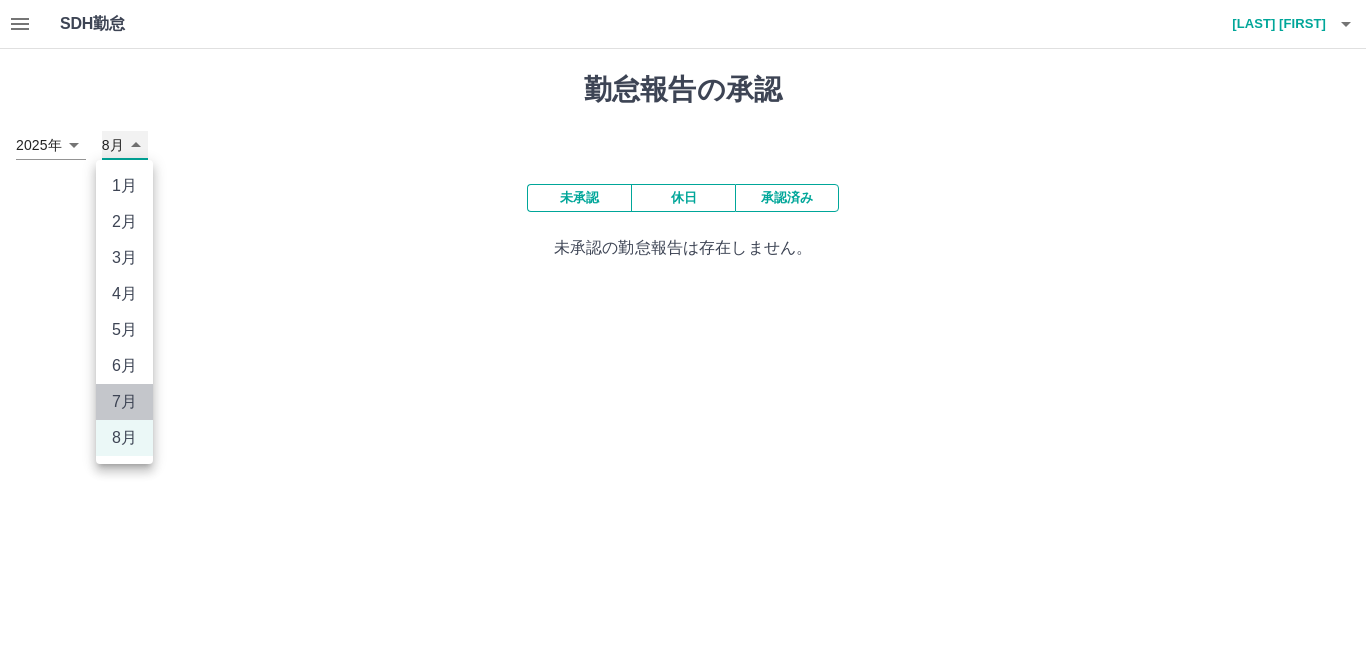 type on "*" 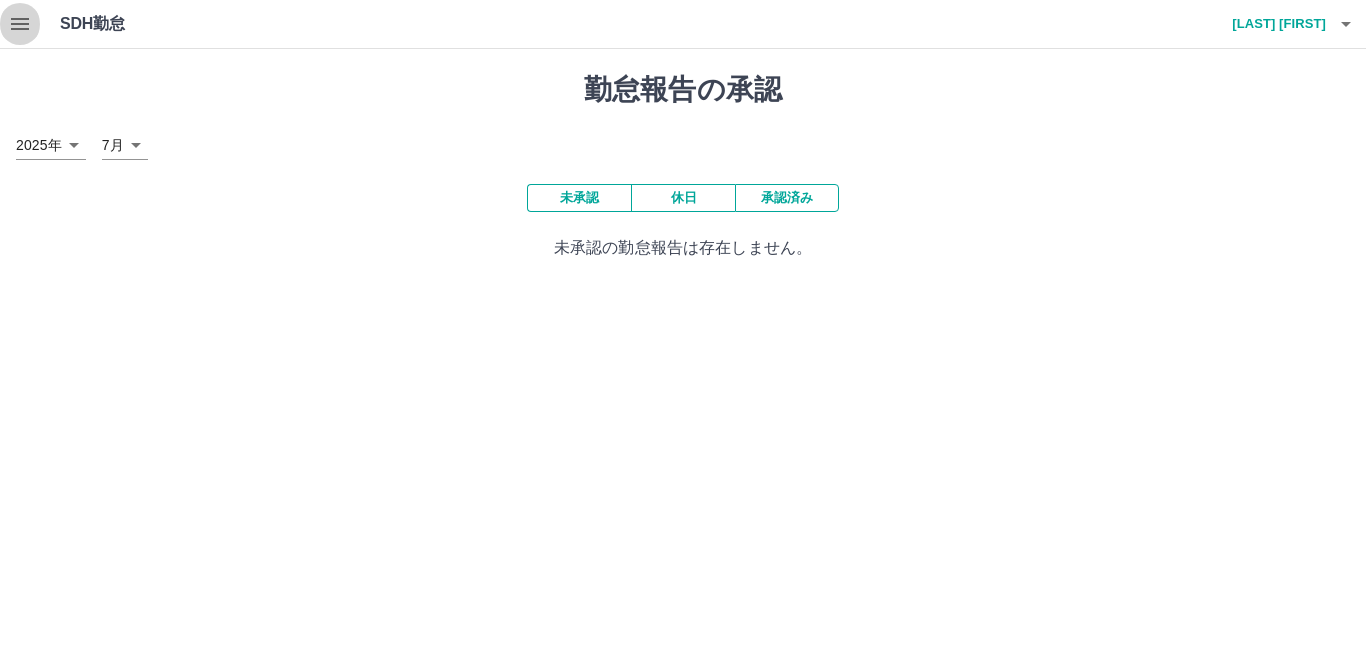 click 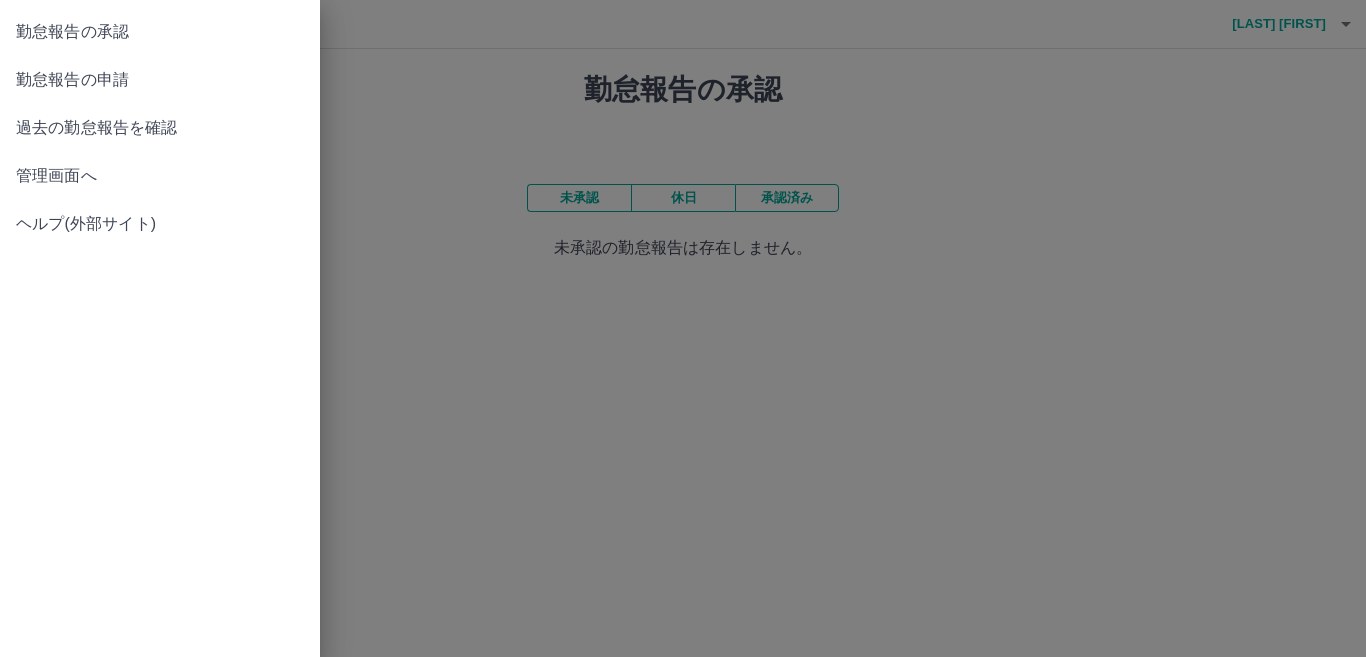 click on "管理画面へ" at bounding box center (160, 176) 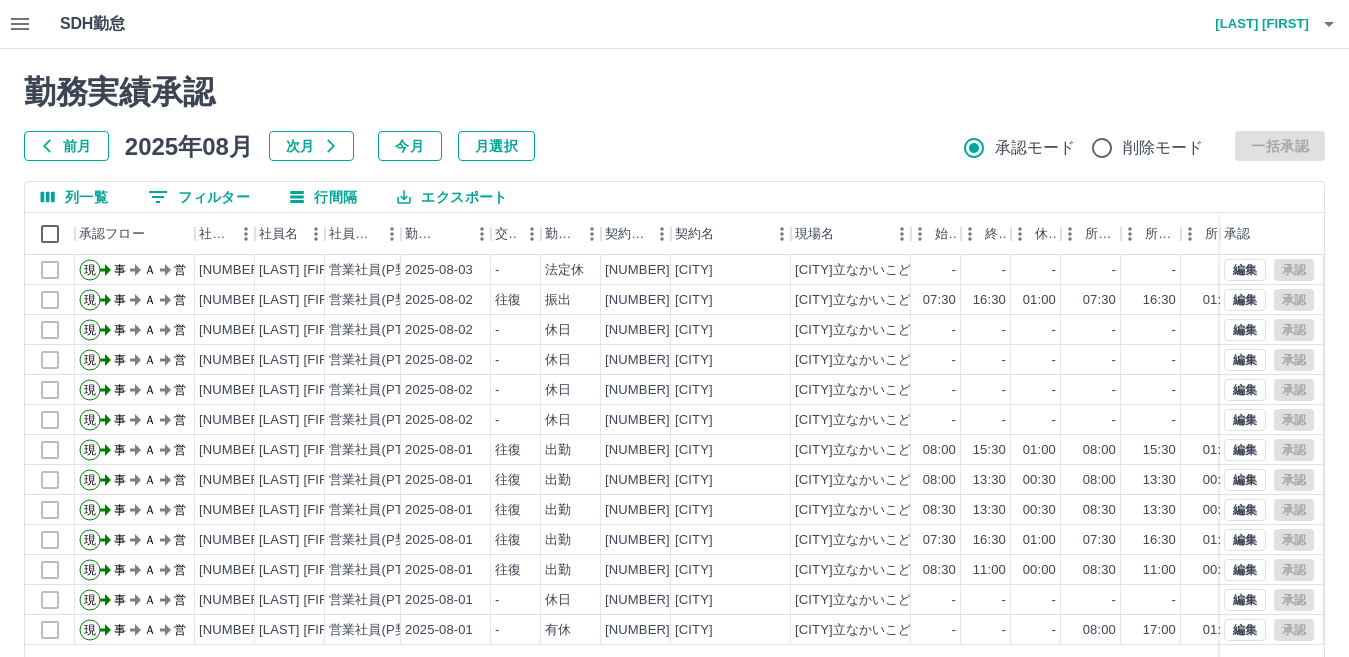 click 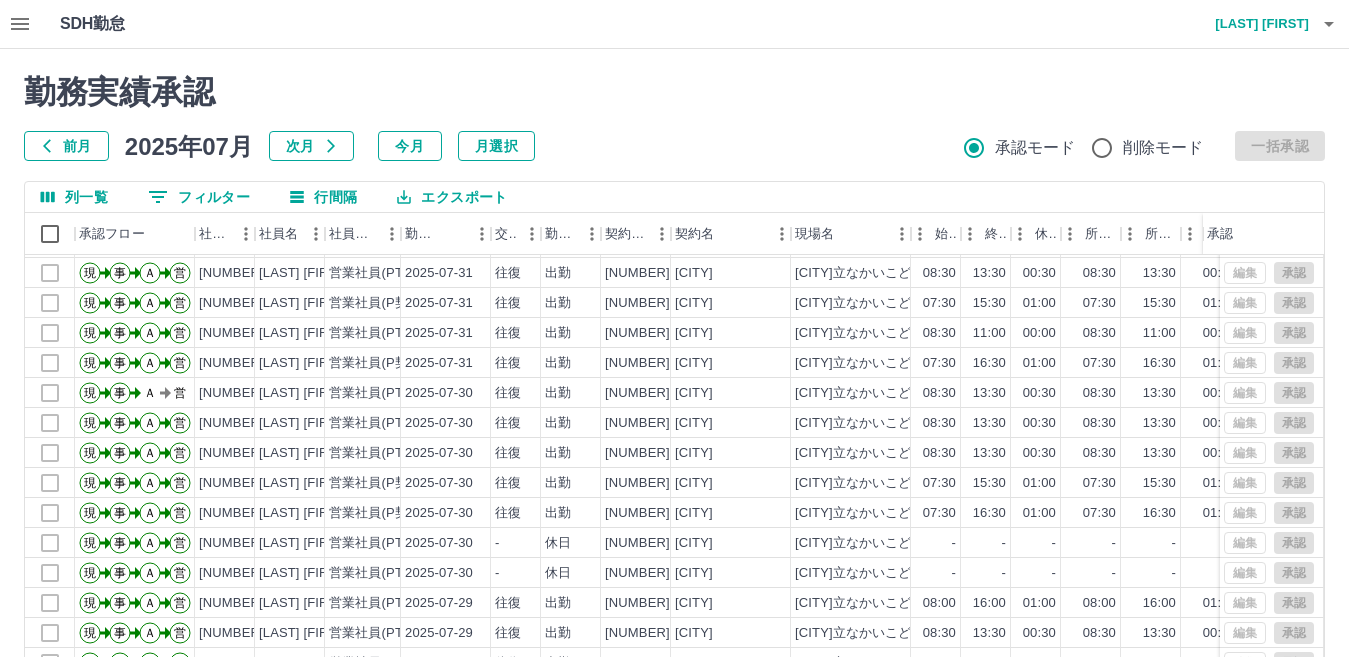 scroll, scrollTop: 104, scrollLeft: 0, axis: vertical 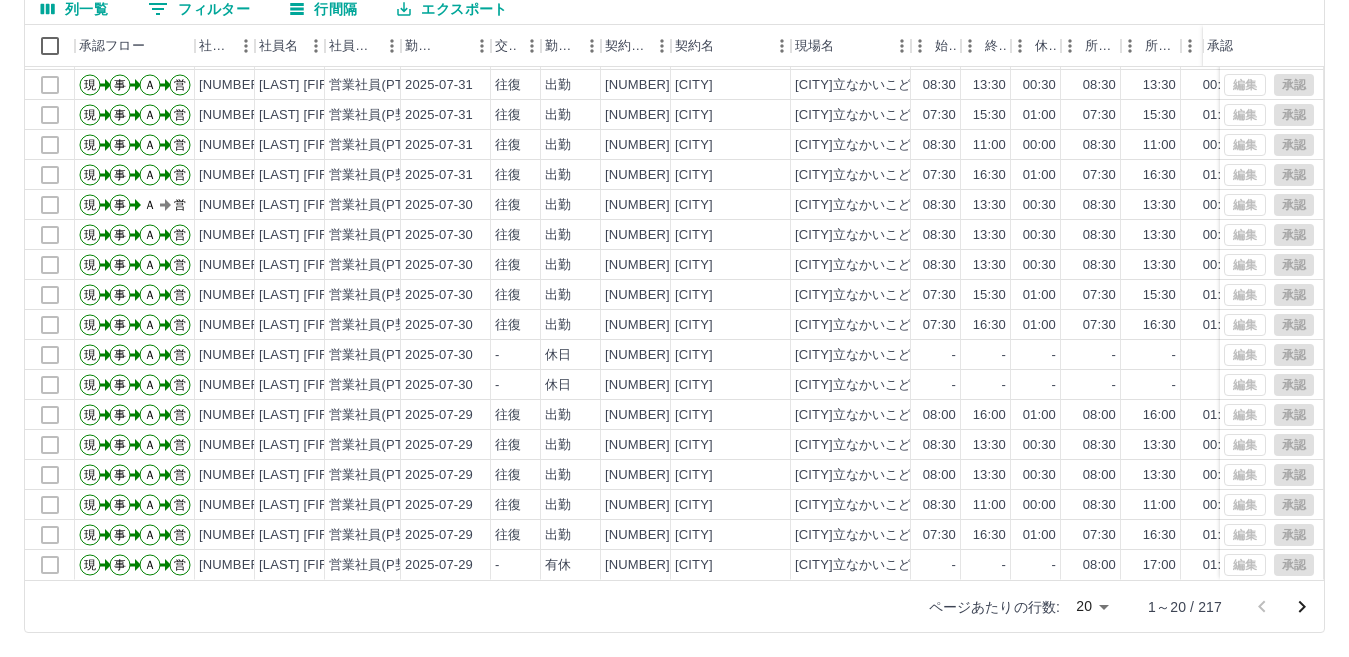 click on "SDH勤怠 [LAST] [FIRST] 勤務実績承認 前月 2025年07月 次月 今月 月選択 承認モード 削除モード 一括承認 列一覧 0 フィルター 行間隔 エクスポート 承認フロー 社員番号 社員名 社員区分 勤務日 交通費 勤務区分 契約コード 契約名 現場名 始業 終業 休憩 所定開始 所定終業 所定休憩 拘束 勤務 遅刻等 コメント ステータス 承認 現 事 Ａ 営 [NUMBER] [LAST] [FIRST] 営業社員(PT契約) [DATE] - 休日 [NUMBER] [PLACE] [PLACE] - - - - - - 00:00 00:00 00:00 AM承認待 現 事 Ａ 営 [NUMBER] [LAST] [FIRST] 営業社員(PT契約) [DATE] 往復 出勤 [NUMBER] [PLACE] [PLACE] 08:30 13:30 00:30 08:30 13:30 00:30 05:00 04:30 00:00 全承認済 現 事 Ａ 営 [NUMBER] [LAST] [FIRST] 営業社員(PT契約) [DATE] 往復 出勤 [NUMBER] [PLACE] [PLACE] 08:30 13:30 00:30 08:30 13:30 00:30 05:00 04:30 00:00 現 -" at bounding box center [674, 234] 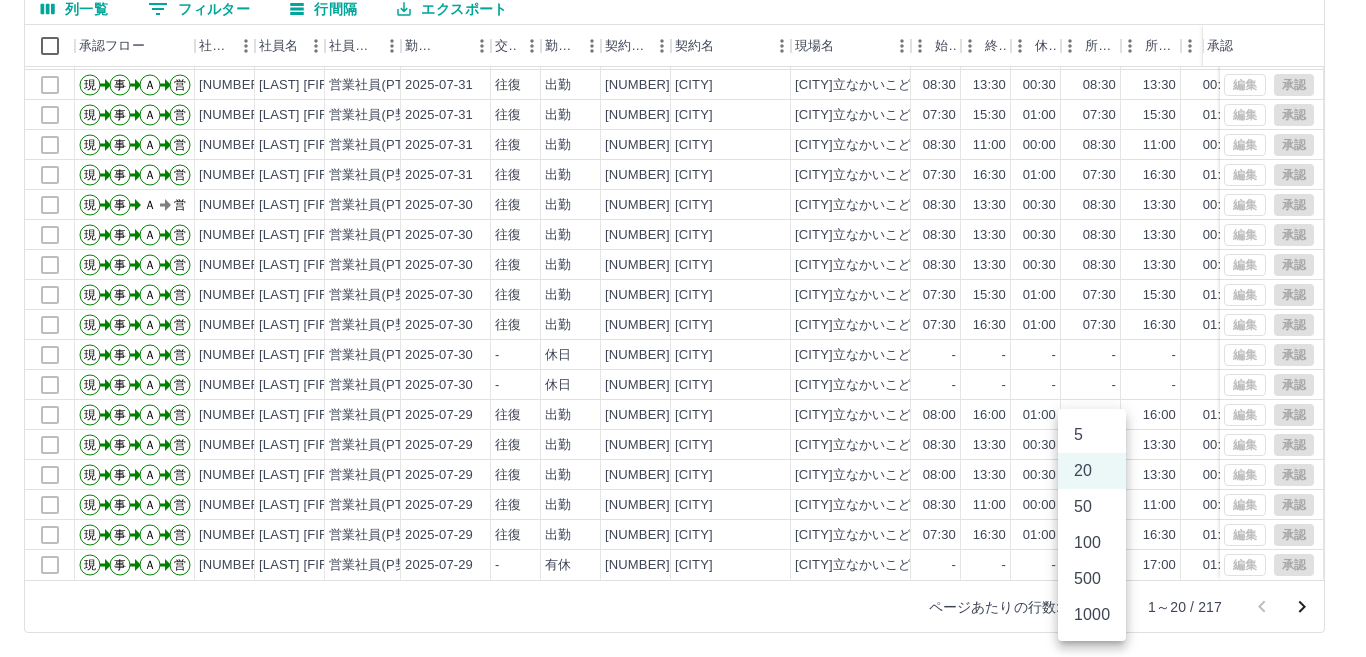 click on "100" at bounding box center [1092, 543] 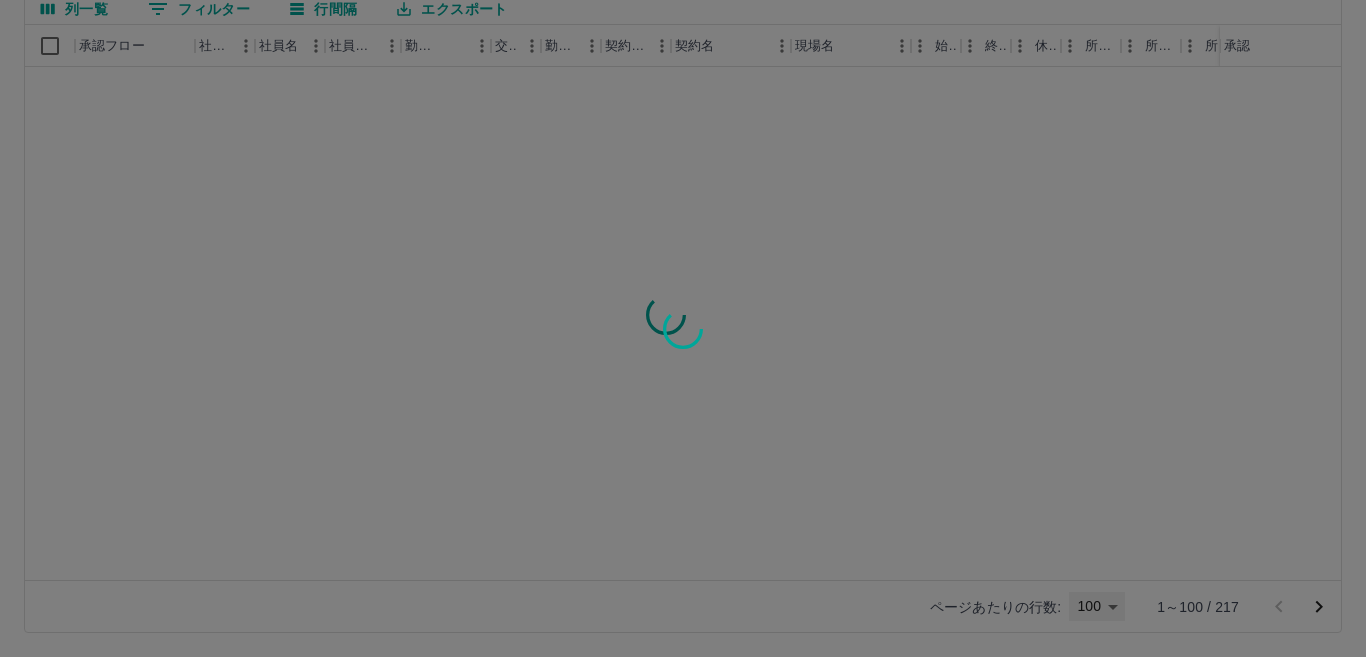 type on "***" 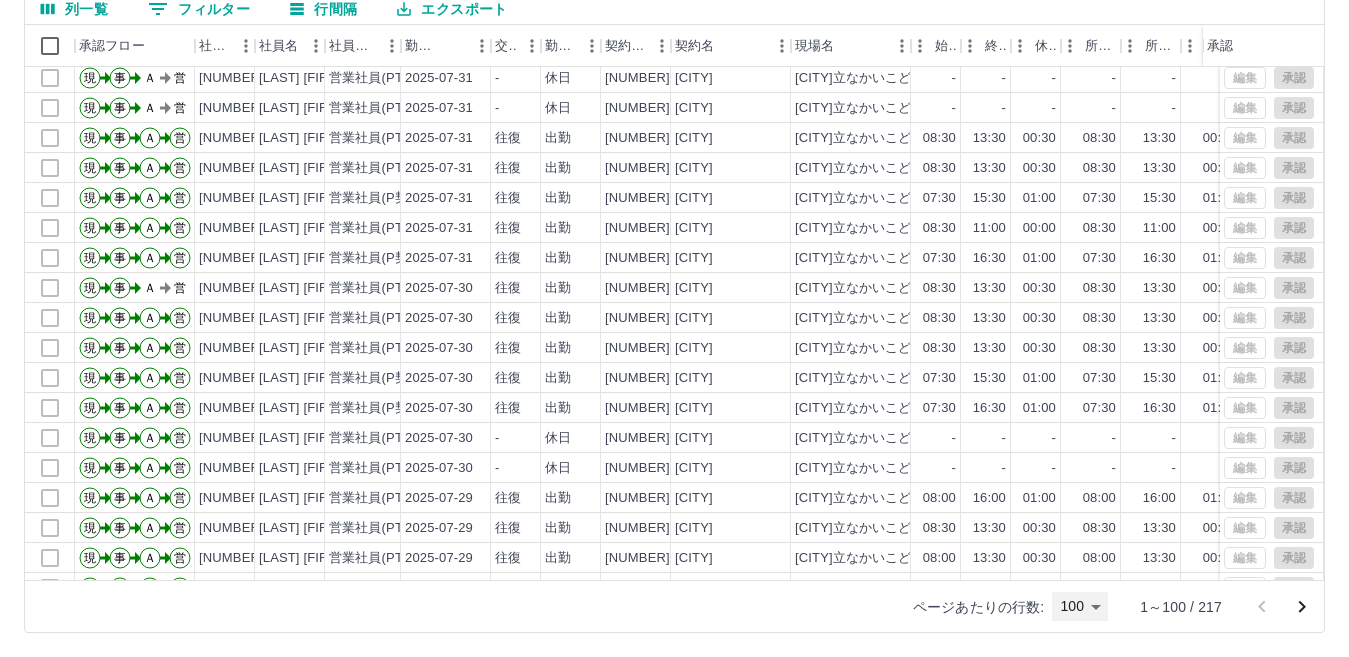 scroll, scrollTop: 0, scrollLeft: 0, axis: both 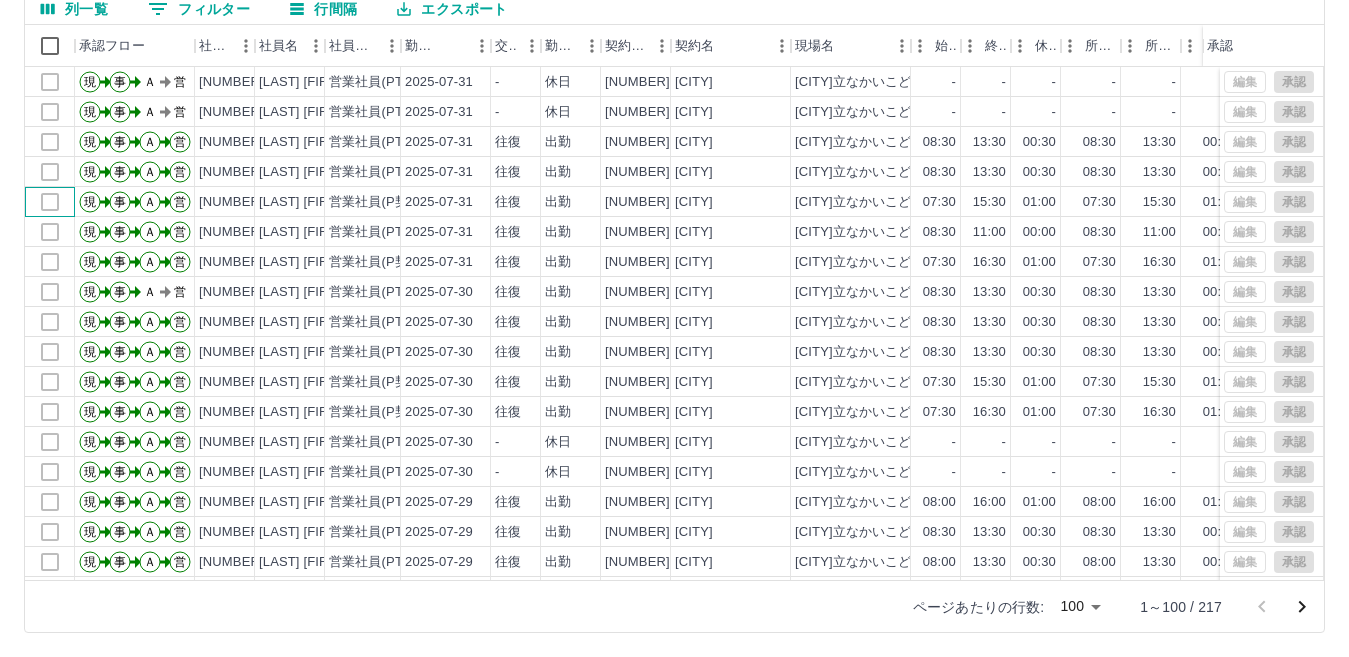 click at bounding box center [50, 202] 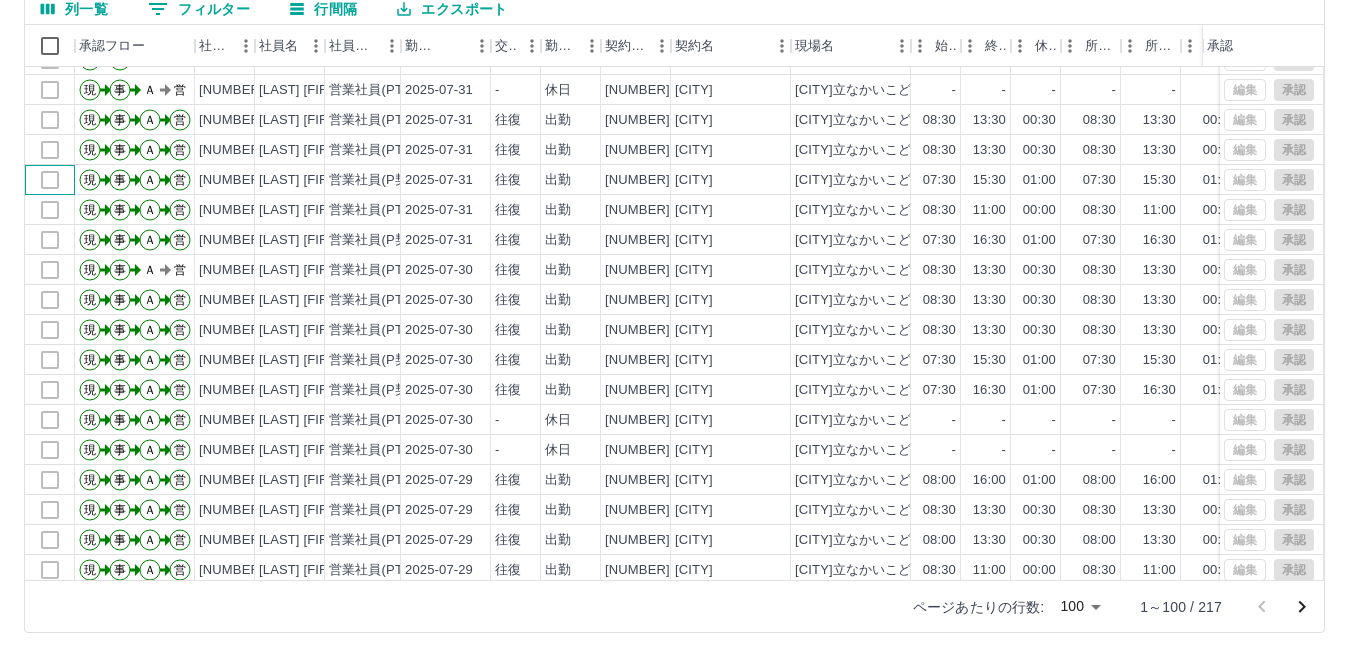 scroll, scrollTop: 0, scrollLeft: 0, axis: both 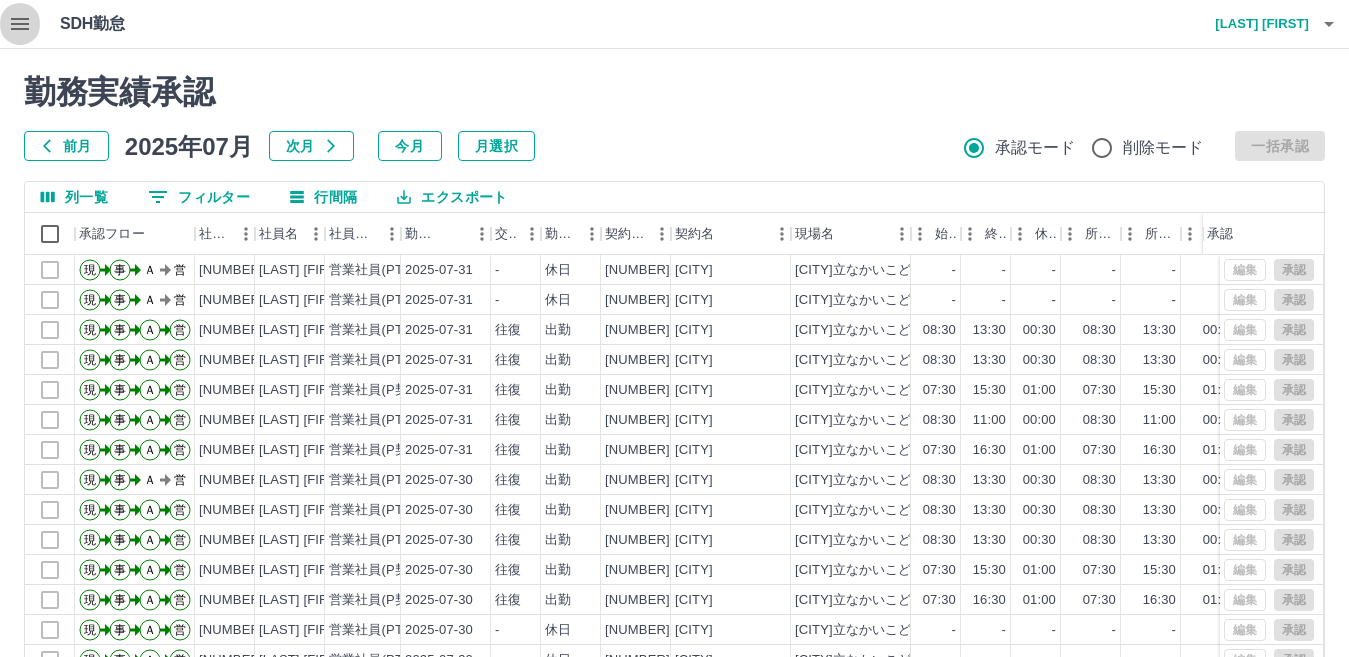 click 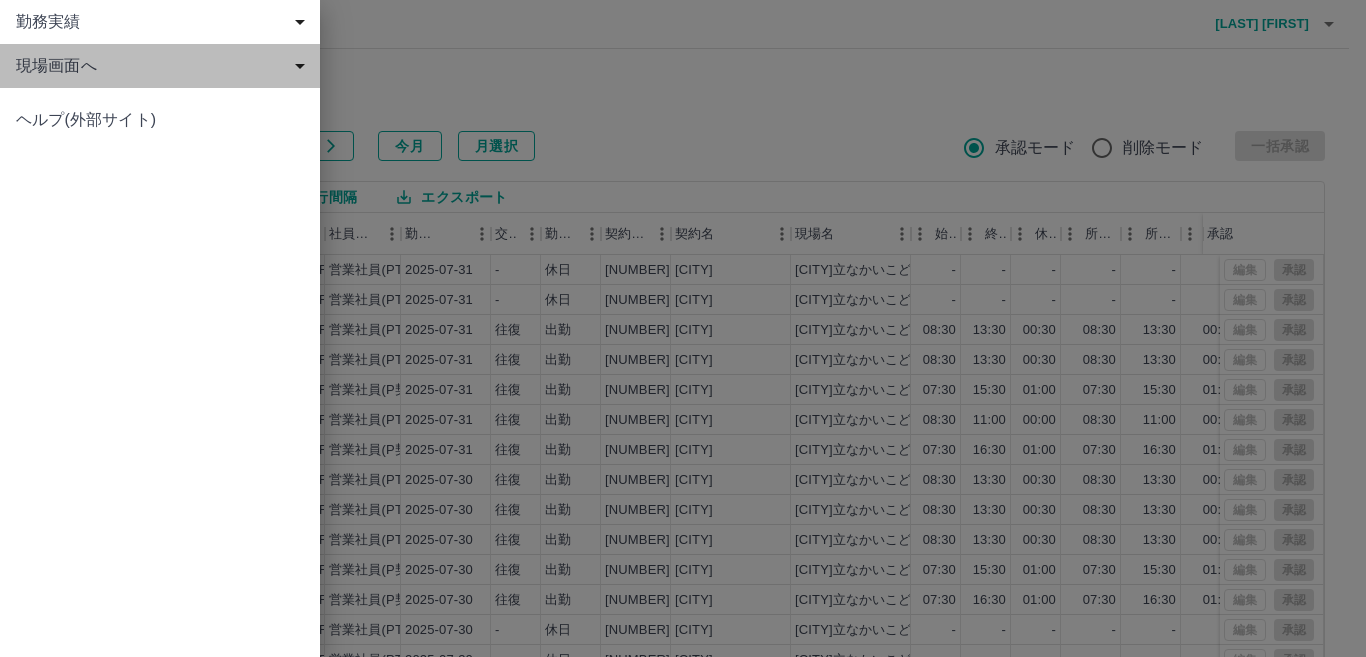 click on "現場画面へ" at bounding box center (164, 66) 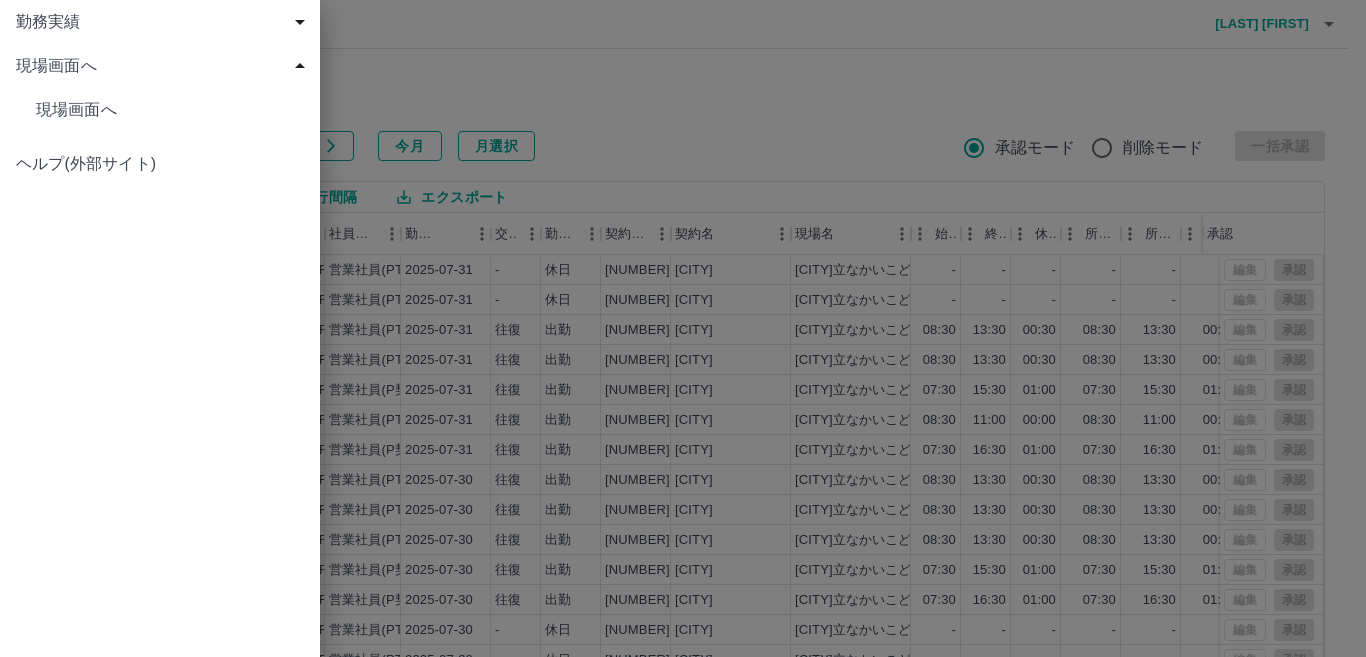 click on "勤務実績 申請一覧 削除済 現場画面へ 現場画面へ ヘルプ(外部サイト)" at bounding box center (160, 328) 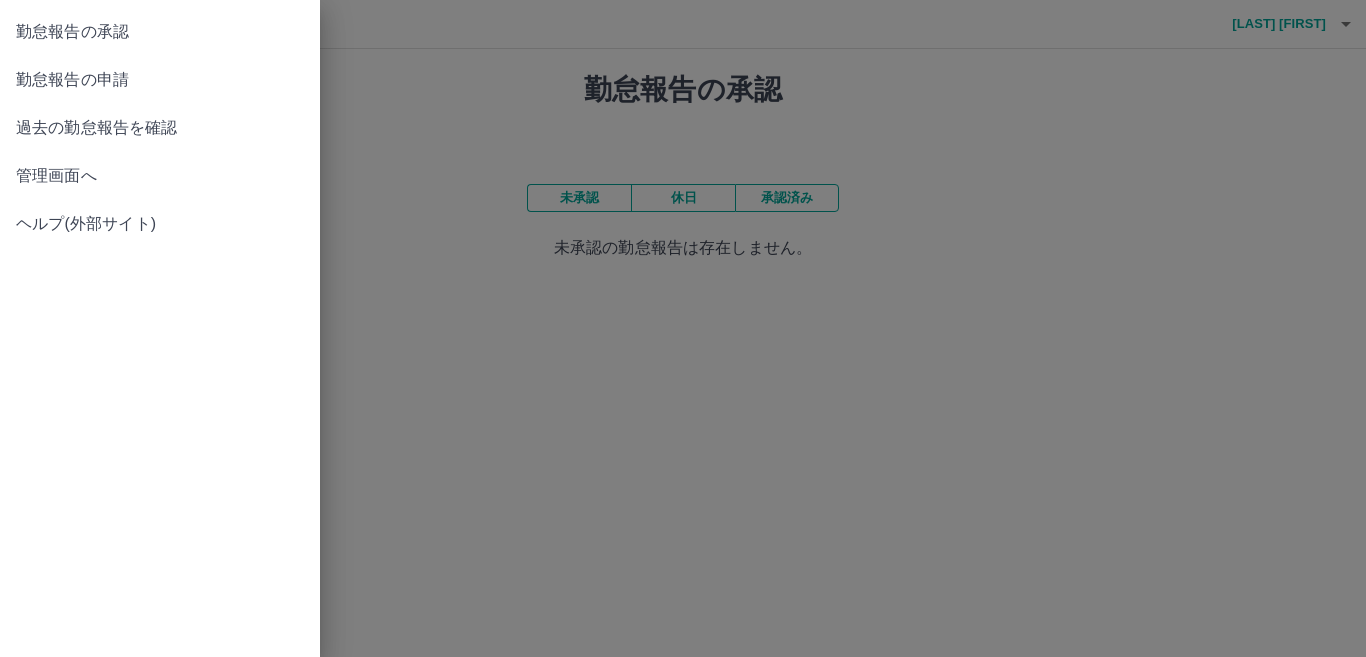 click on "過去の勤怠報告を確認" at bounding box center [160, 128] 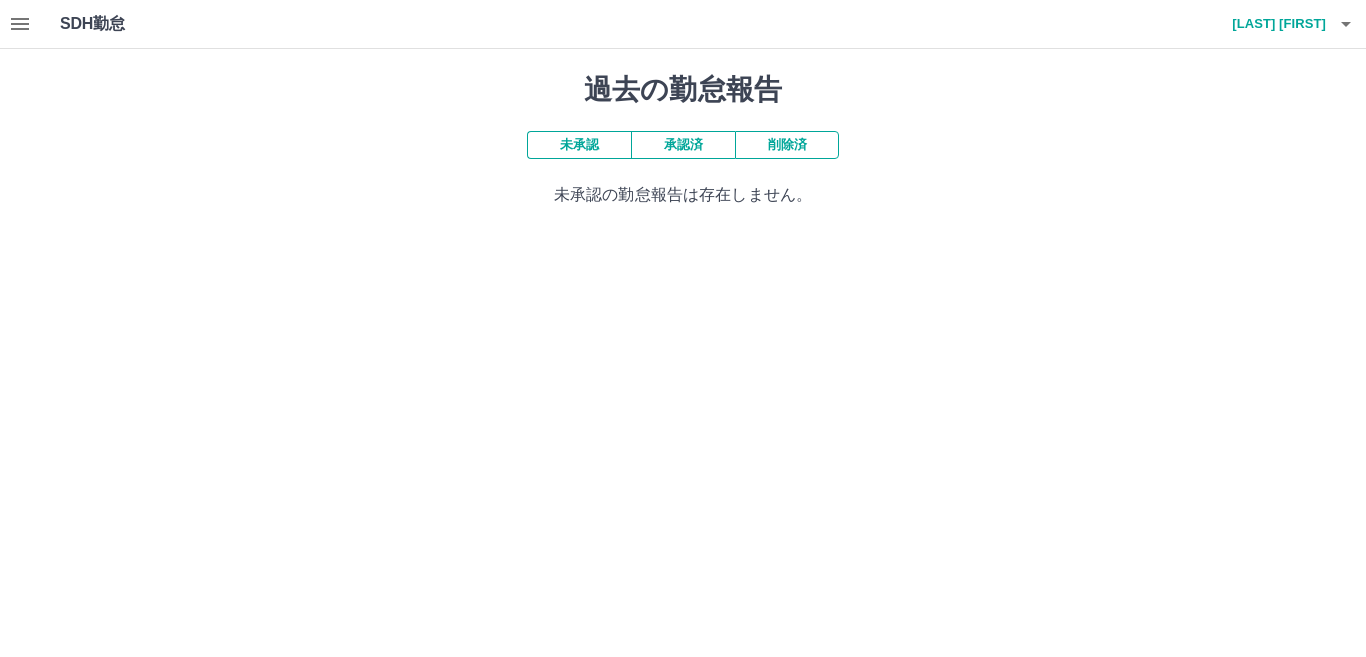 click on "承認済" at bounding box center [683, 145] 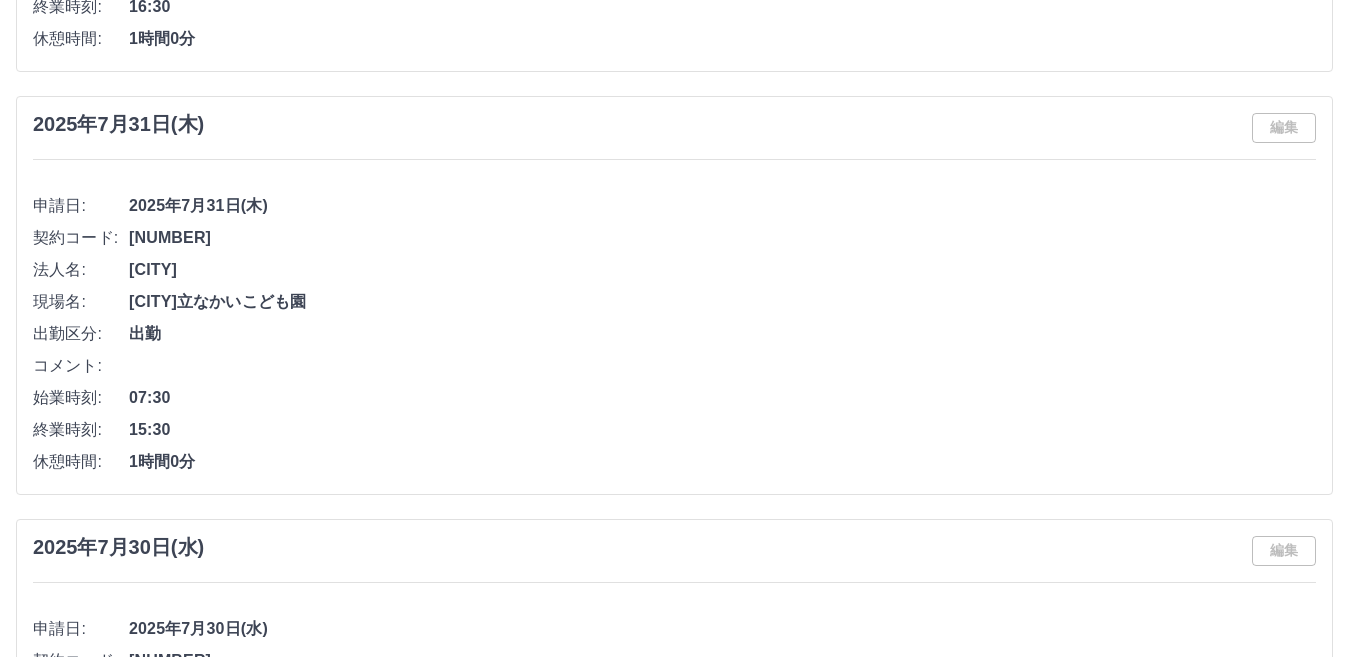 scroll, scrollTop: 1200, scrollLeft: 0, axis: vertical 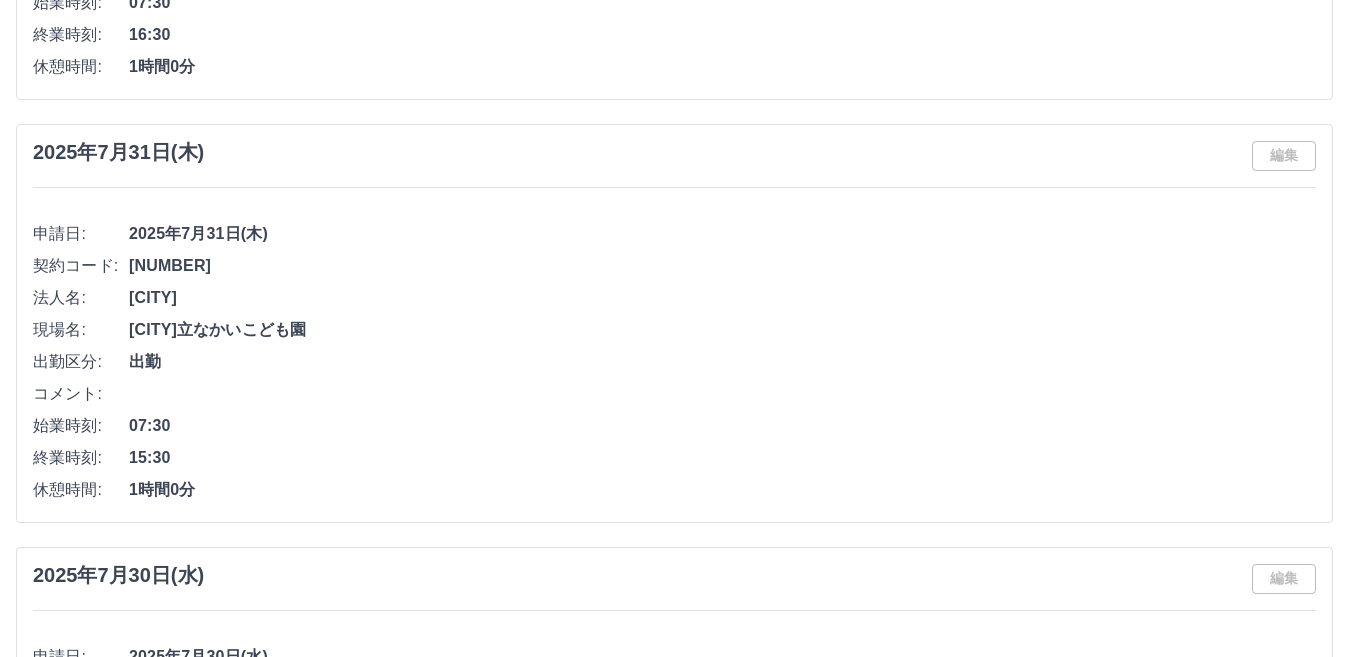 drag, startPoint x: 1304, startPoint y: 154, endPoint x: 1280, endPoint y: 154, distance: 24 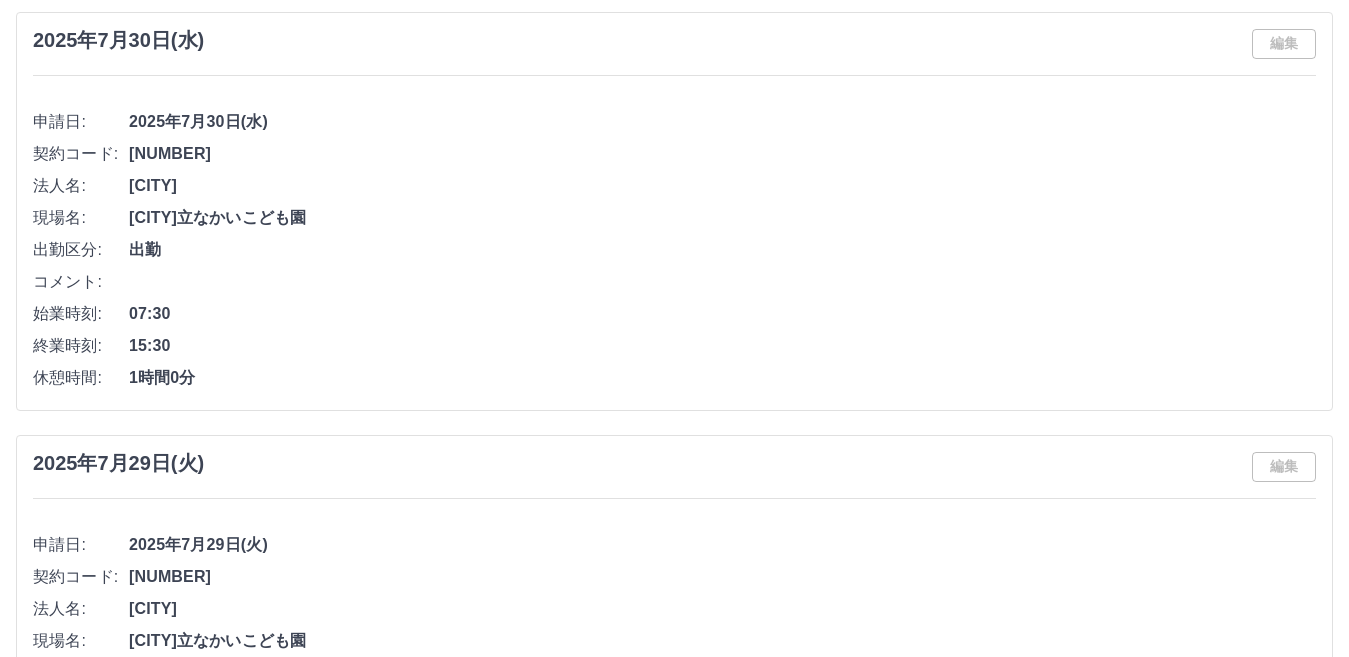 scroll, scrollTop: 1700, scrollLeft: 0, axis: vertical 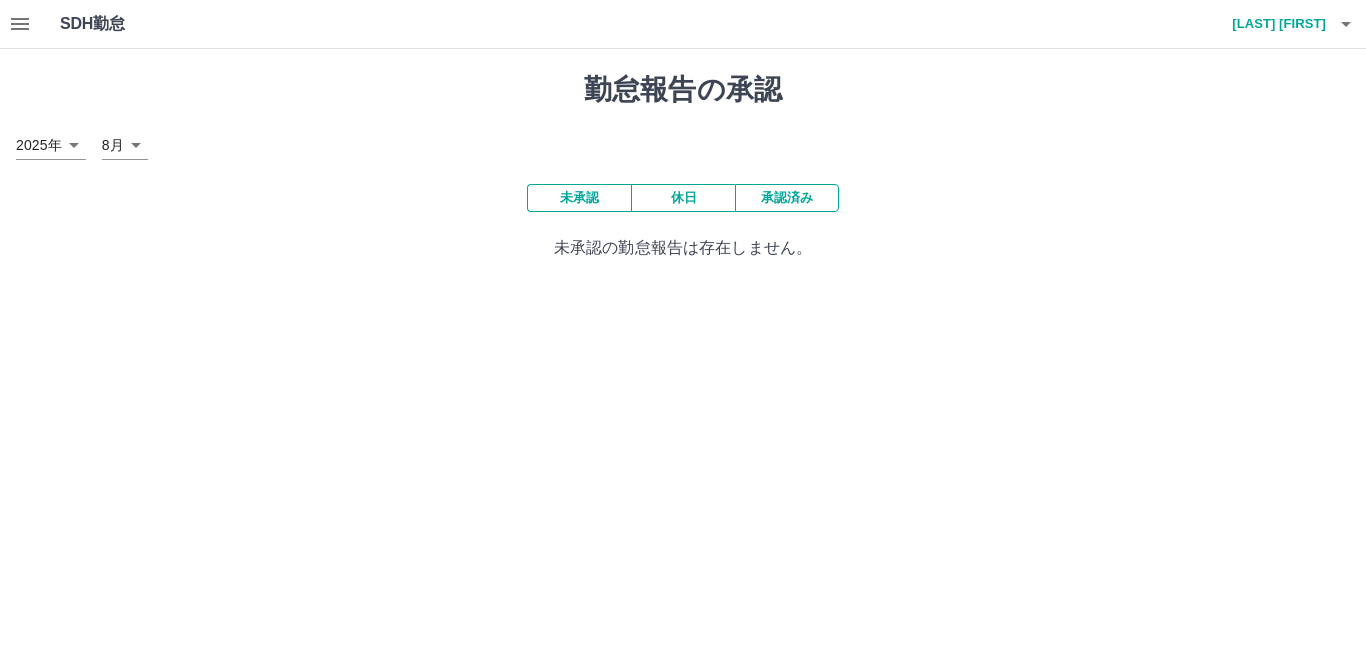 click on "承認済み" at bounding box center (787, 198) 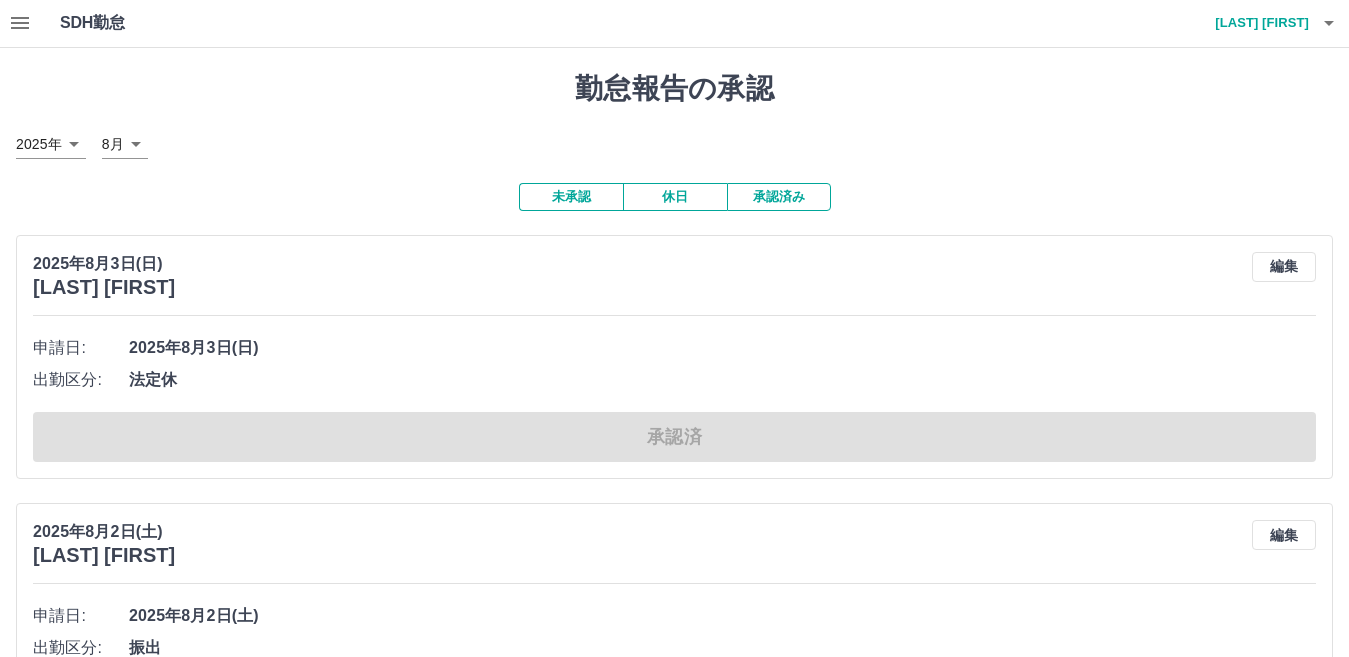 scroll, scrollTop: 0, scrollLeft: 0, axis: both 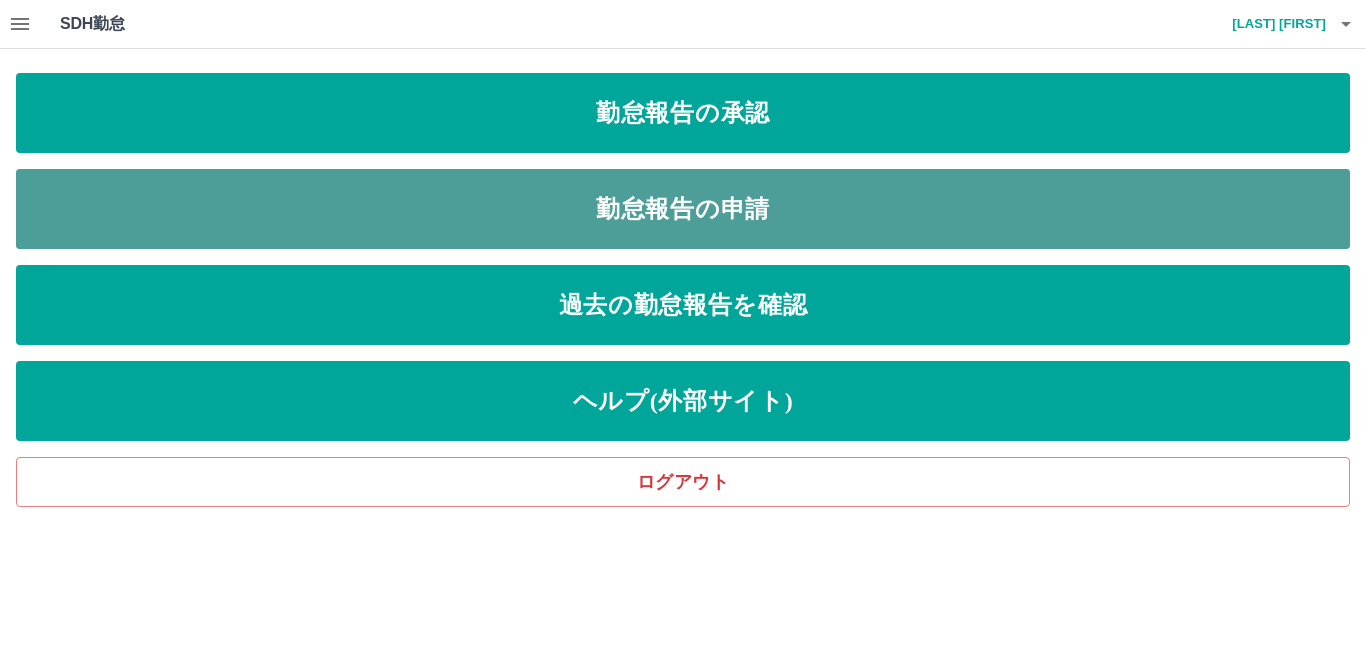 click on "勤怠報告の申請" at bounding box center (683, 209) 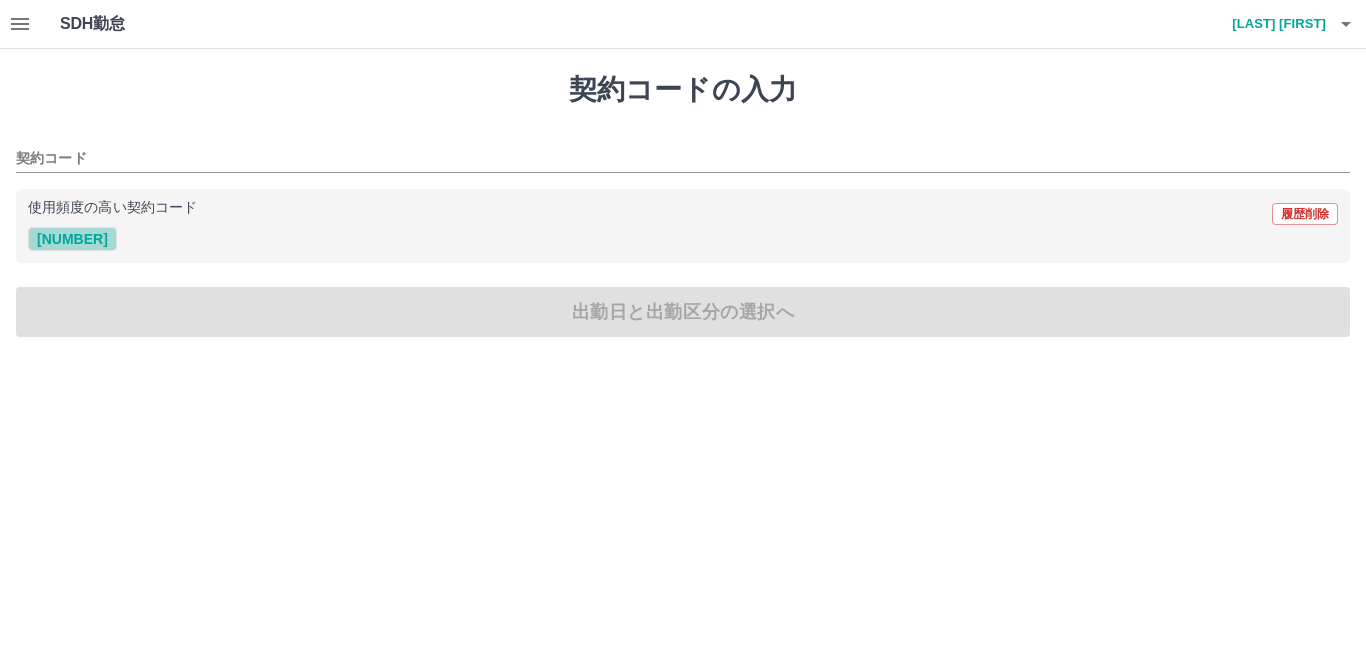 click on "[NUMBER]" at bounding box center [72, 239] 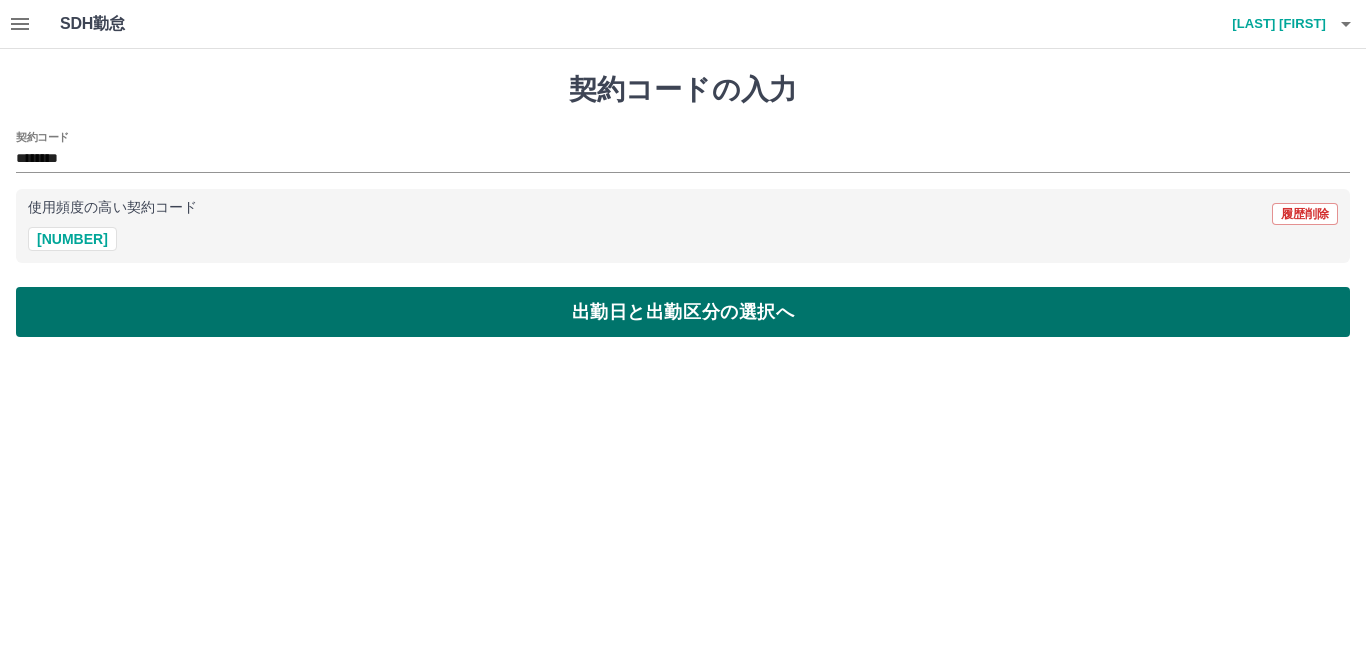 click on "出勤日と出勤区分の選択へ" at bounding box center (683, 312) 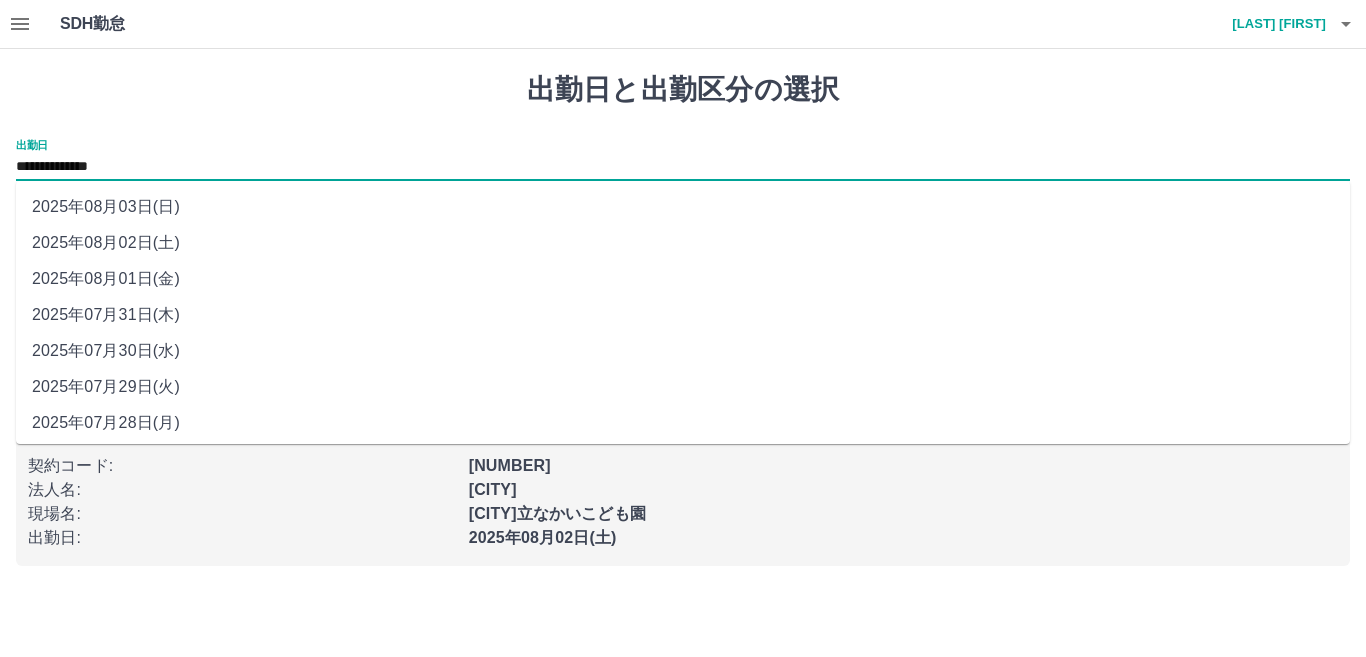click on "**********" at bounding box center [683, 167] 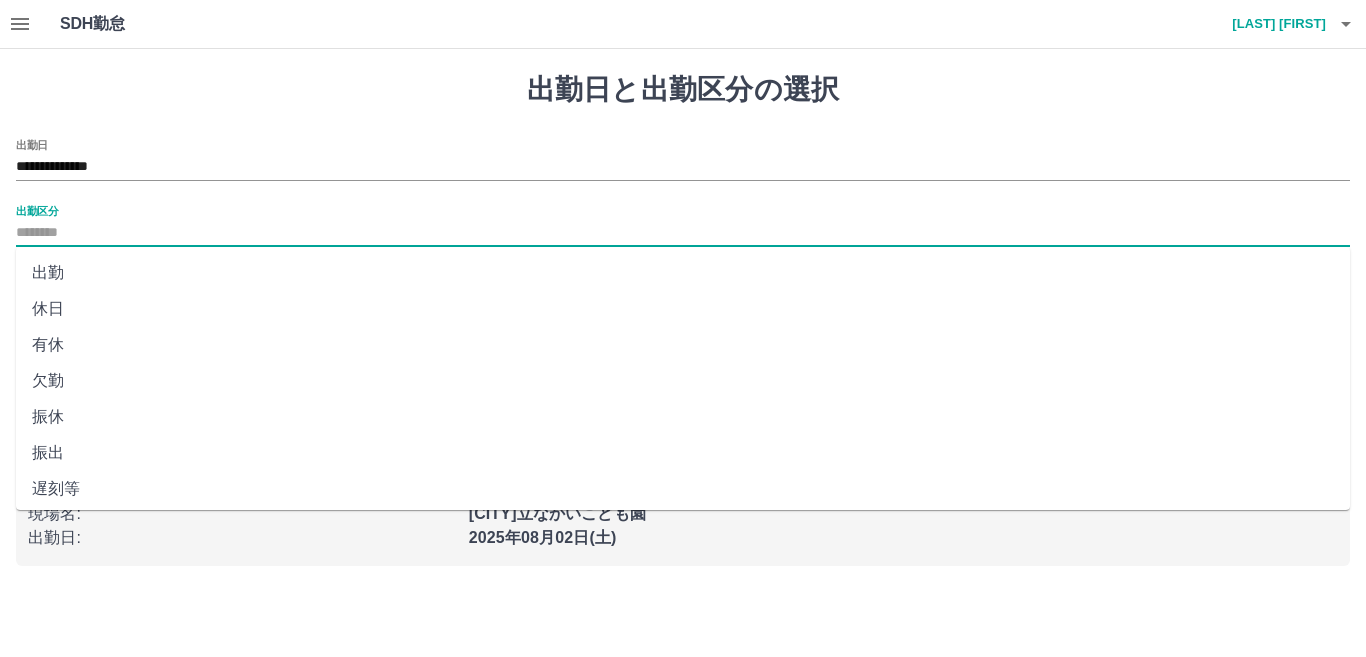 click on "出勤区分" at bounding box center [683, 233] 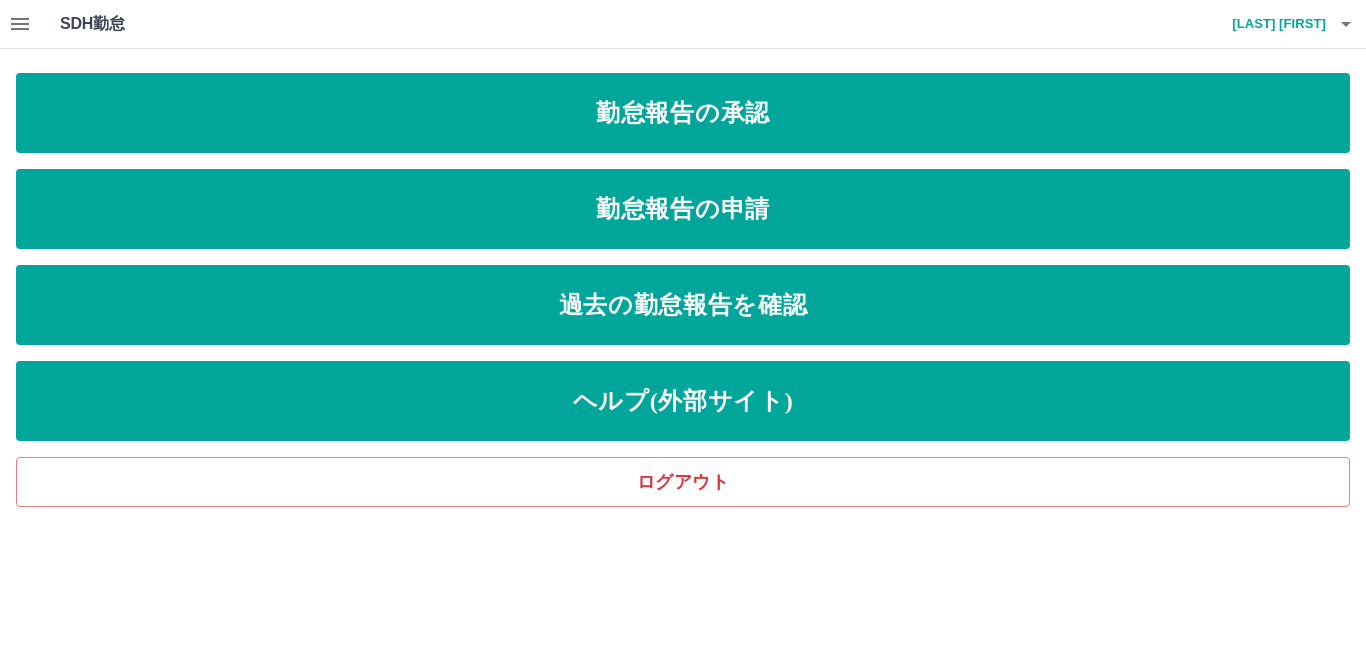 click on "[LAST] [FIRST]" at bounding box center [1266, 24] 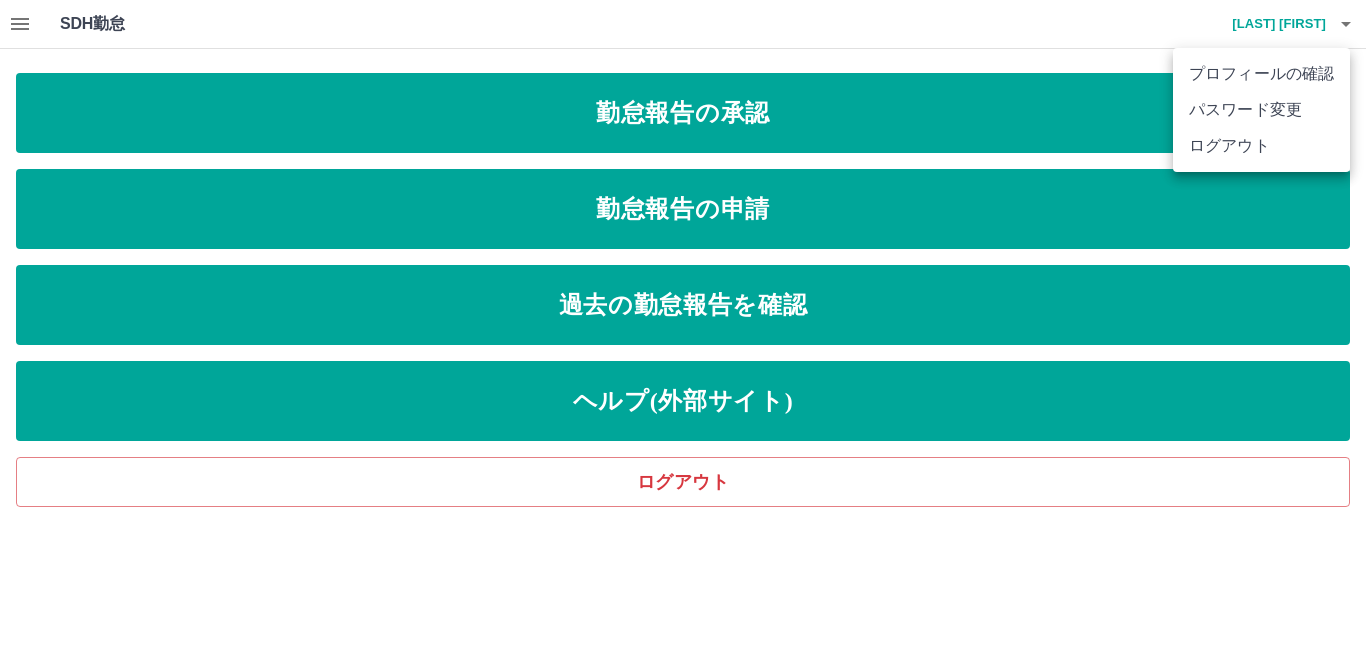 click at bounding box center (683, 328) 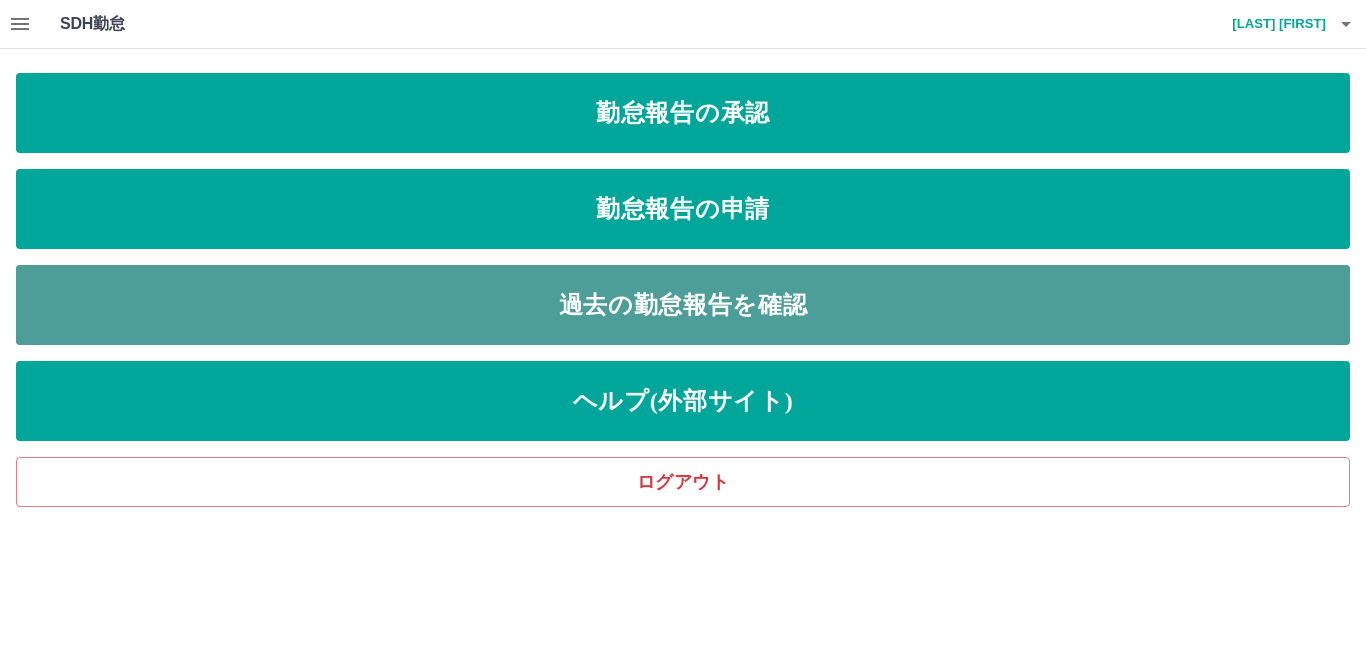 click on "過去の勤怠報告を確認" at bounding box center (683, 305) 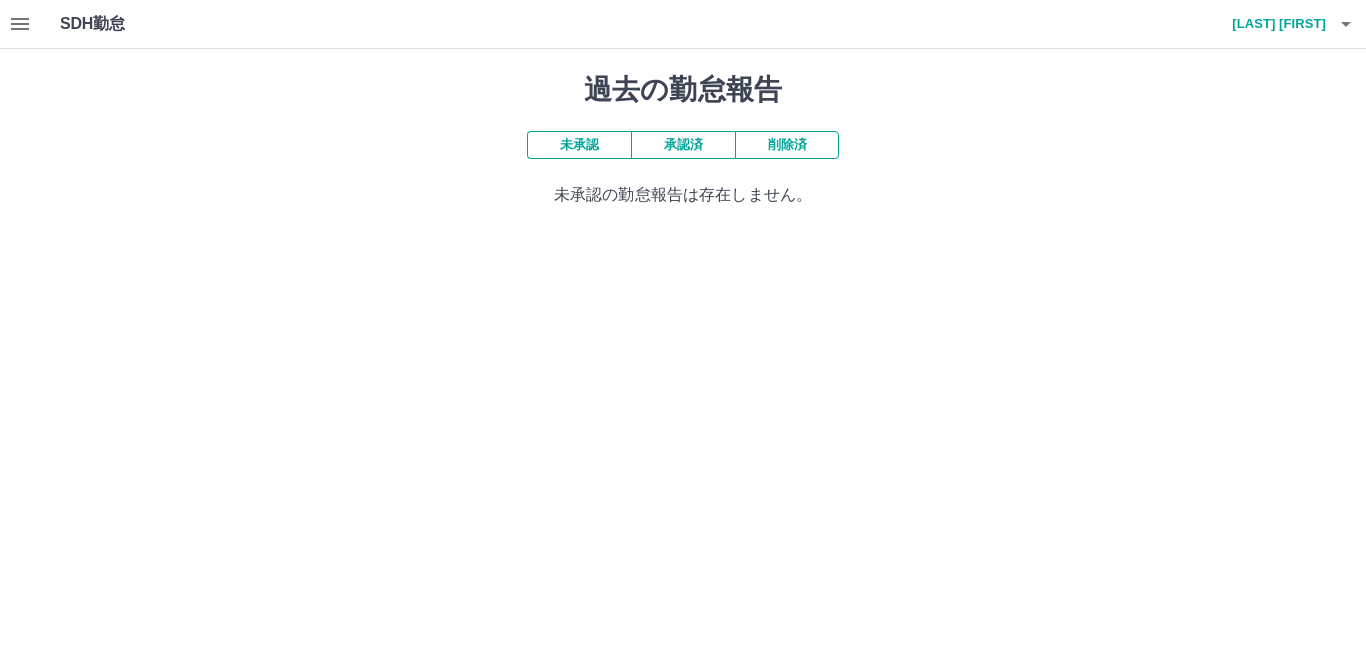 click on "承認済" at bounding box center [683, 145] 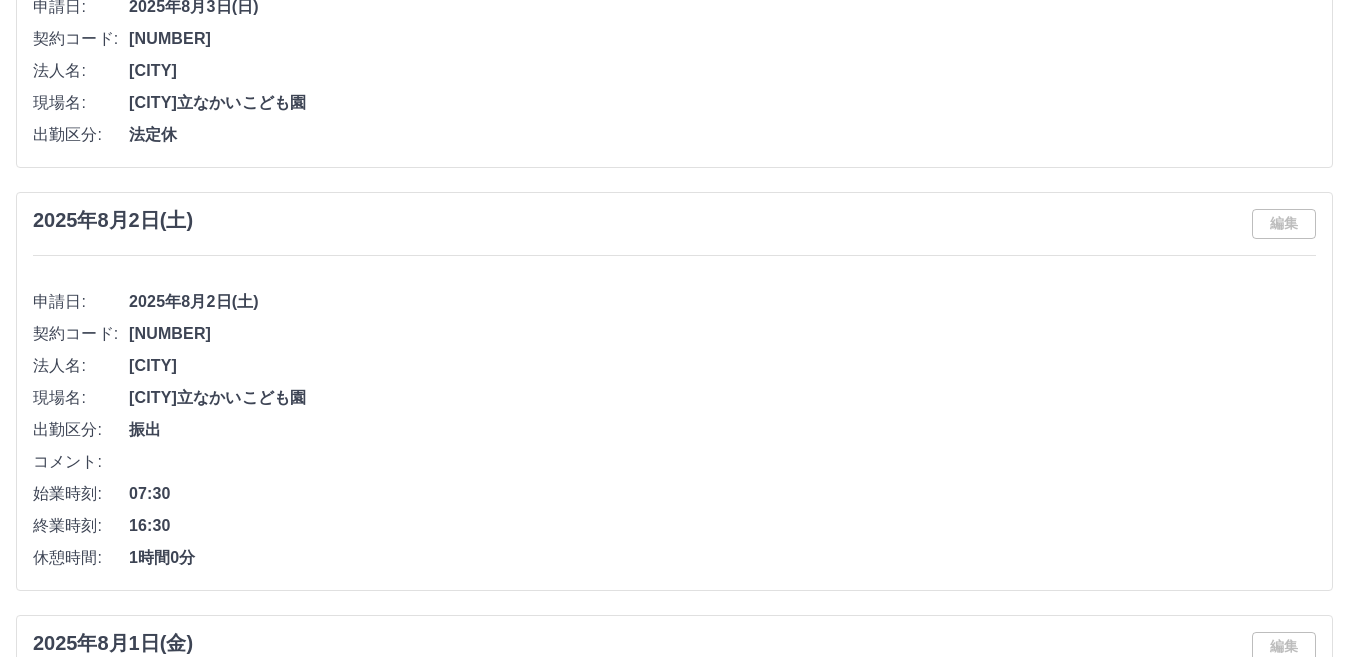 scroll, scrollTop: 0, scrollLeft: 0, axis: both 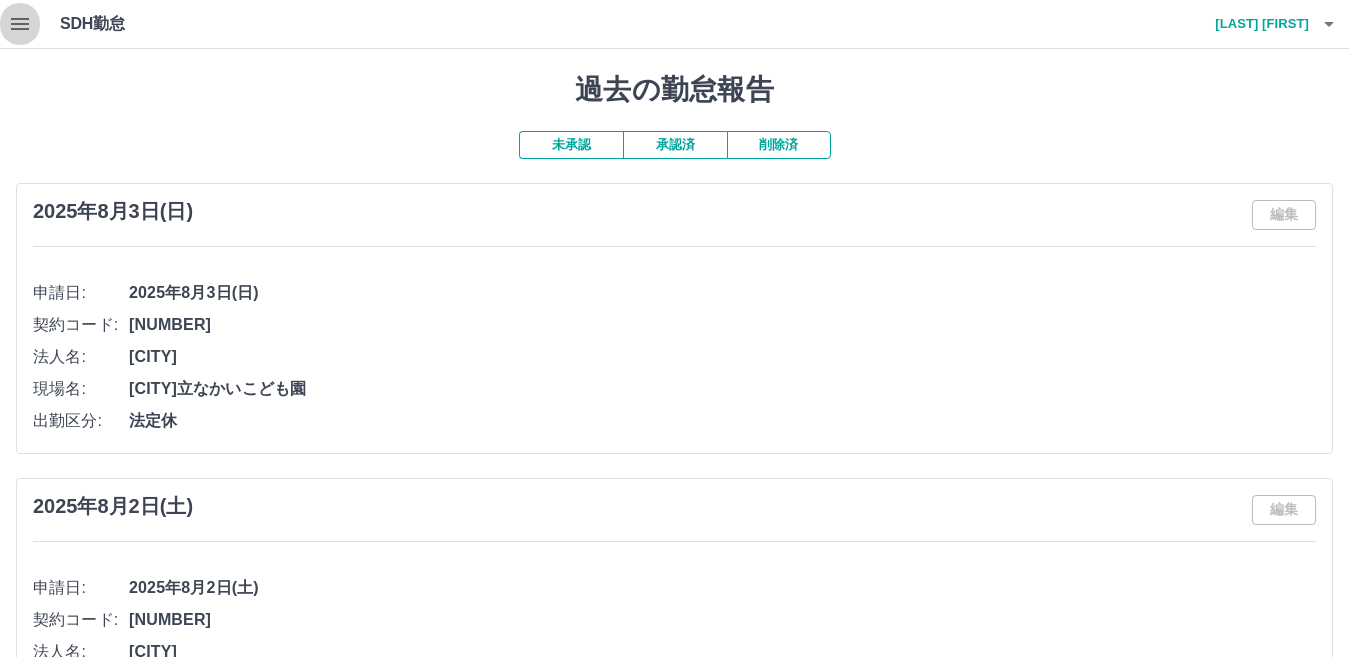 click 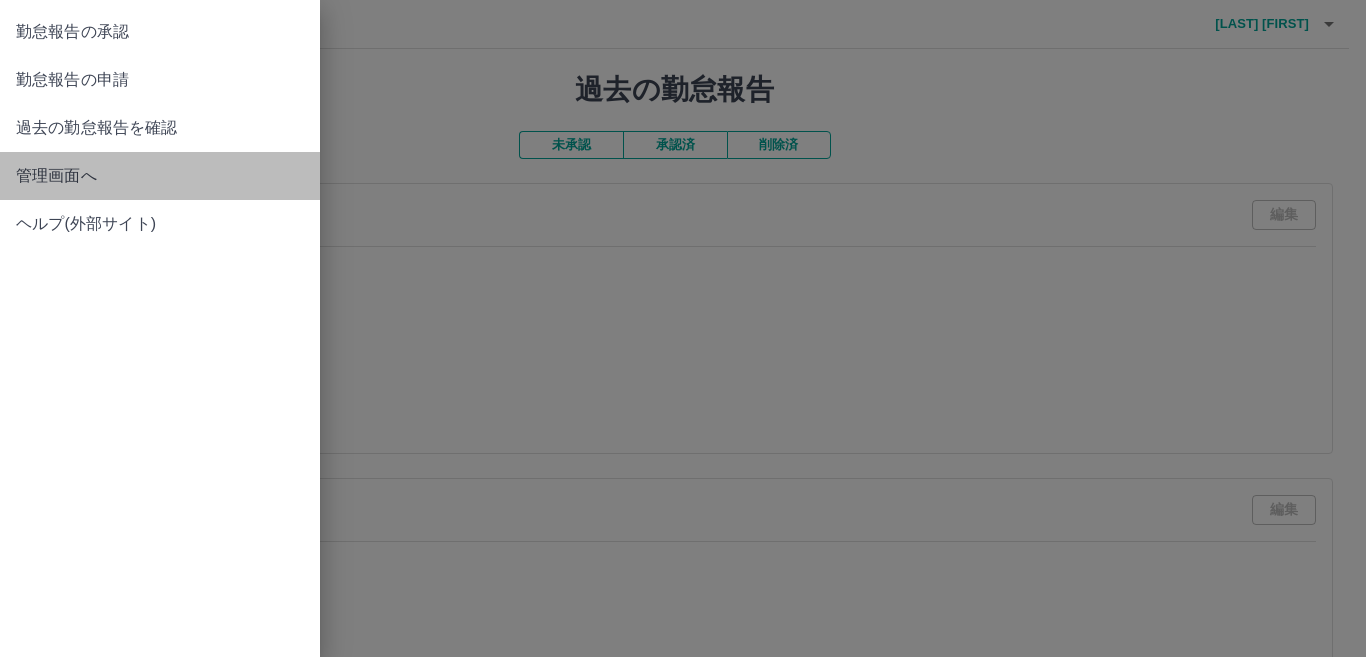 click on "管理画面へ" at bounding box center (160, 176) 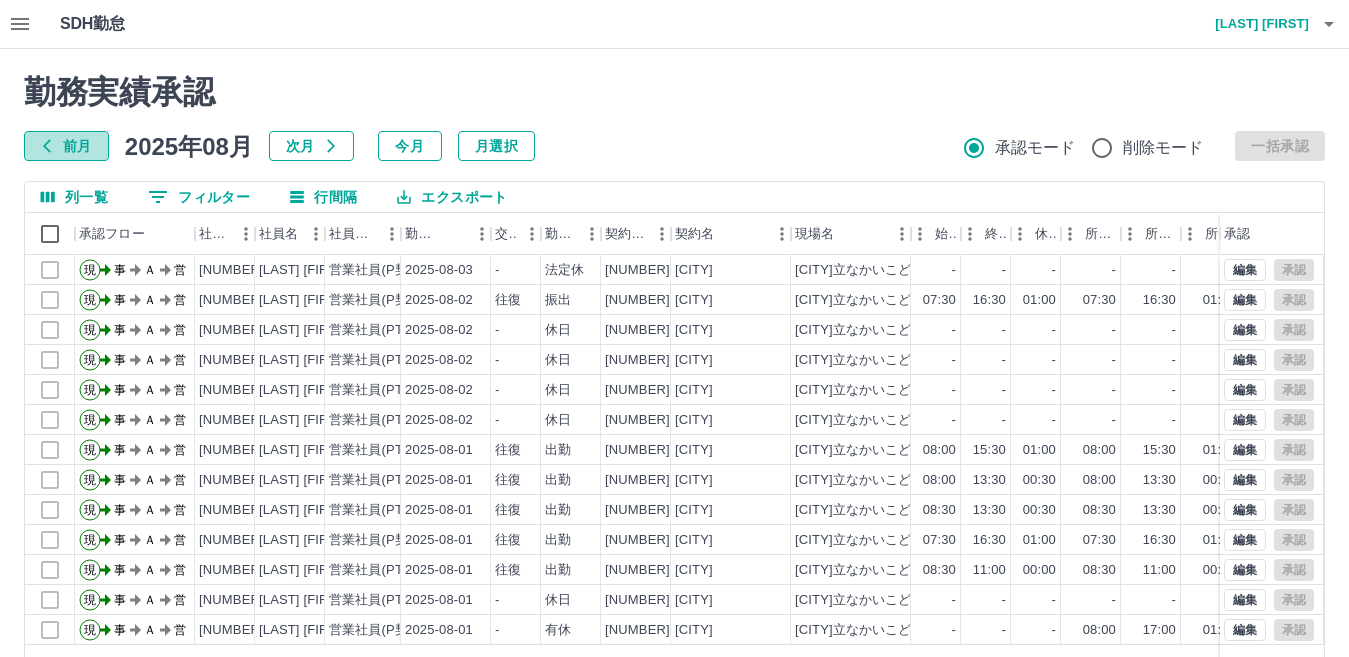 click on "前月" at bounding box center (66, 146) 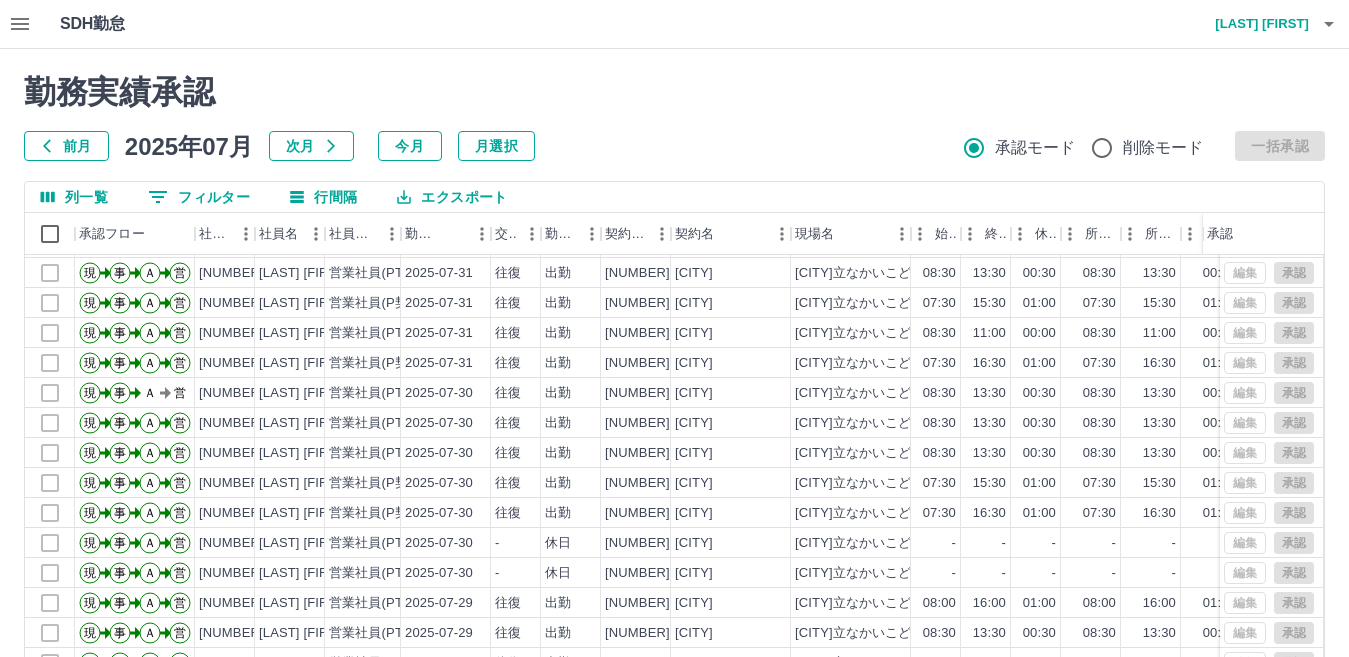 scroll, scrollTop: 104, scrollLeft: 0, axis: vertical 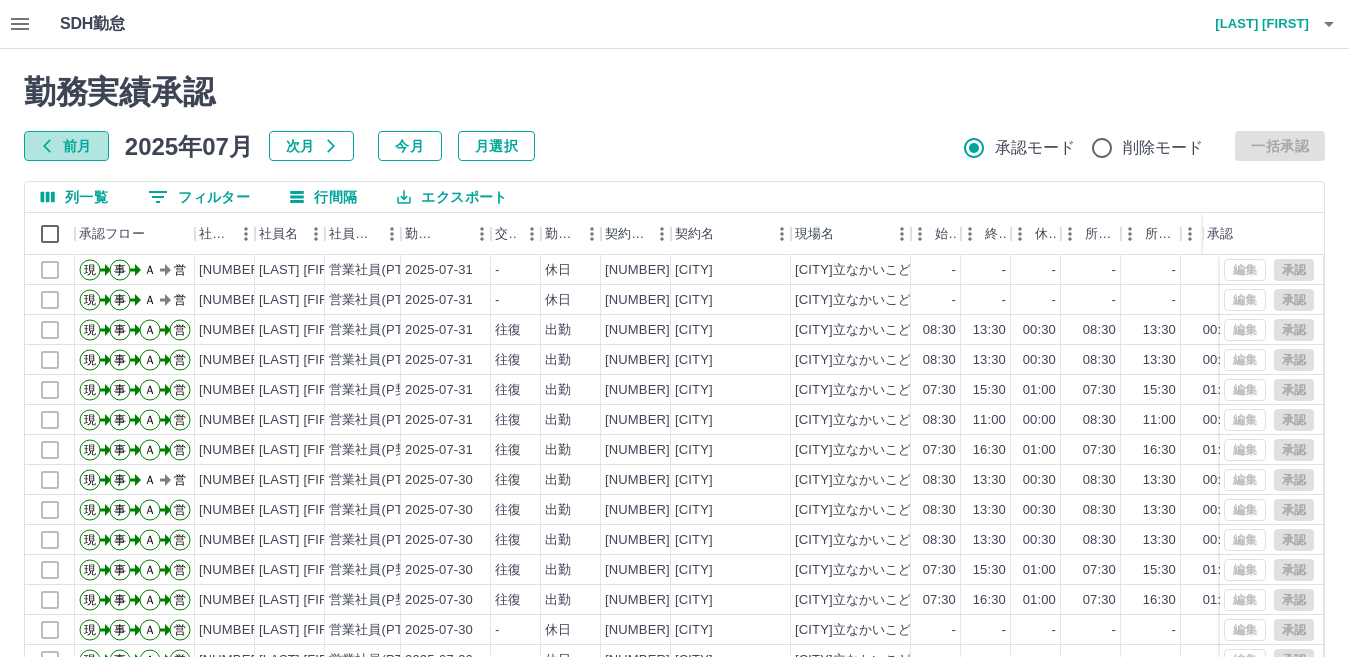 click 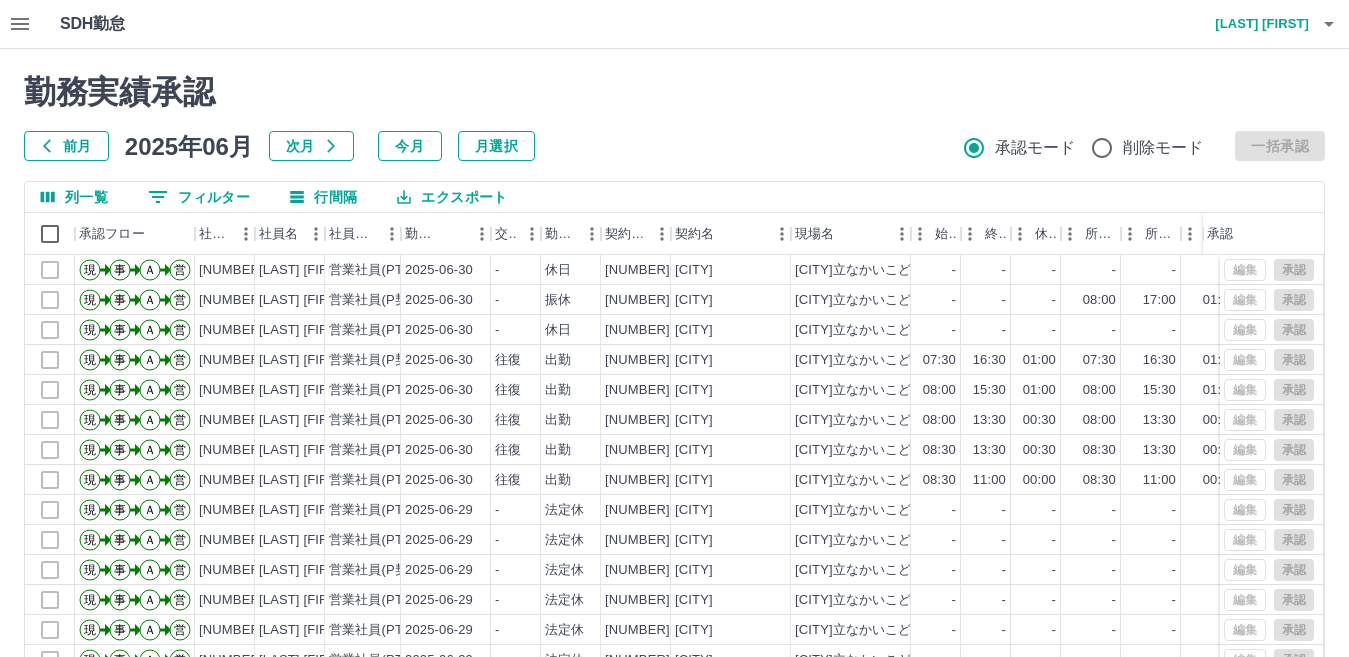 click on "次月" at bounding box center (311, 146) 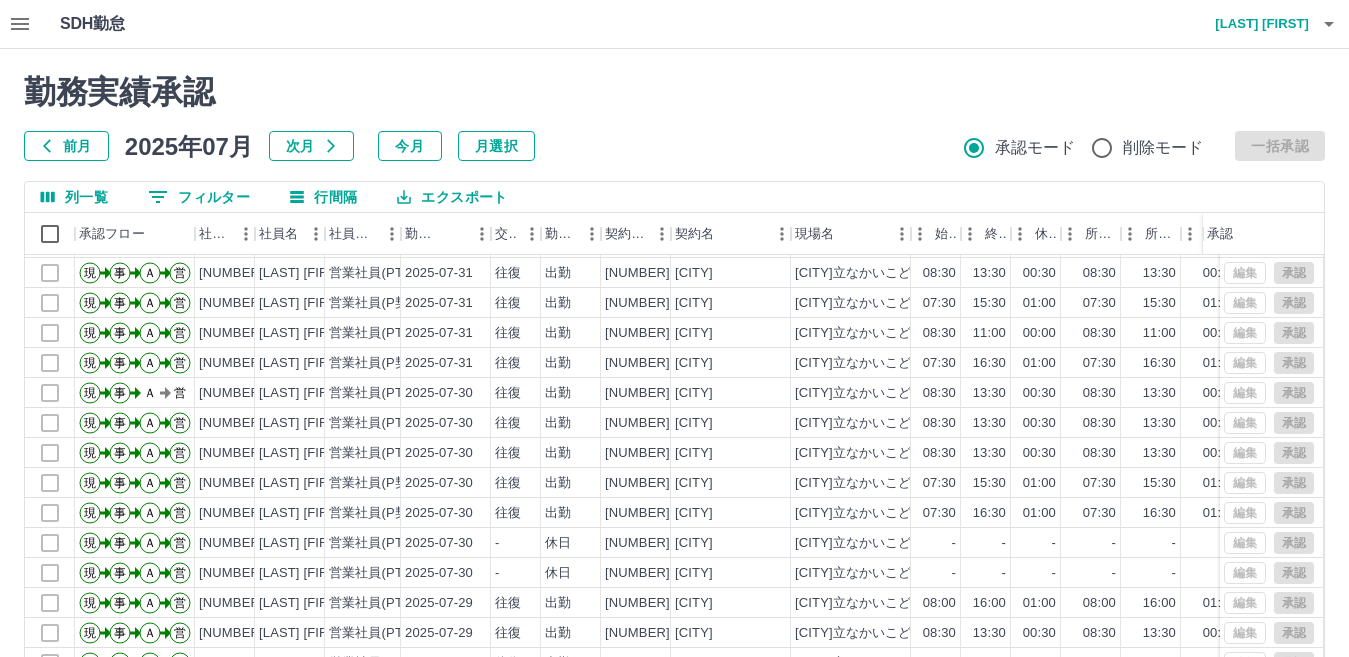 scroll, scrollTop: 104, scrollLeft: 0, axis: vertical 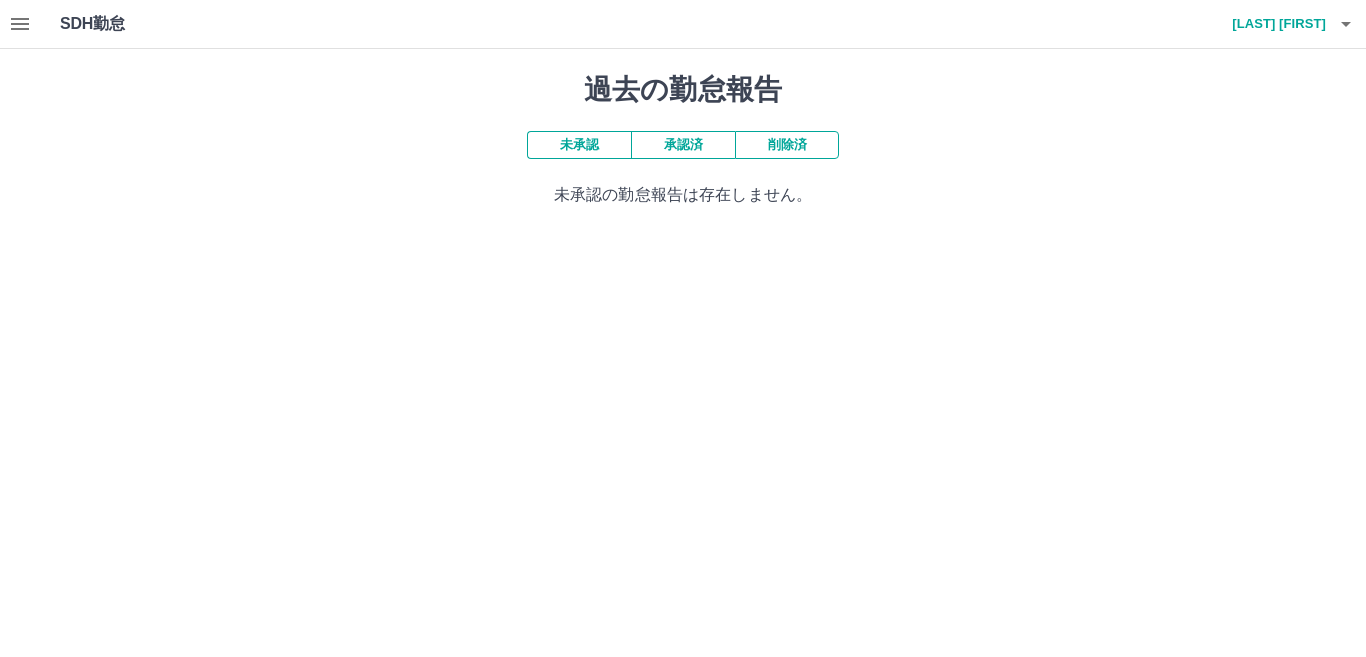 click on "未承認" at bounding box center (579, 145) 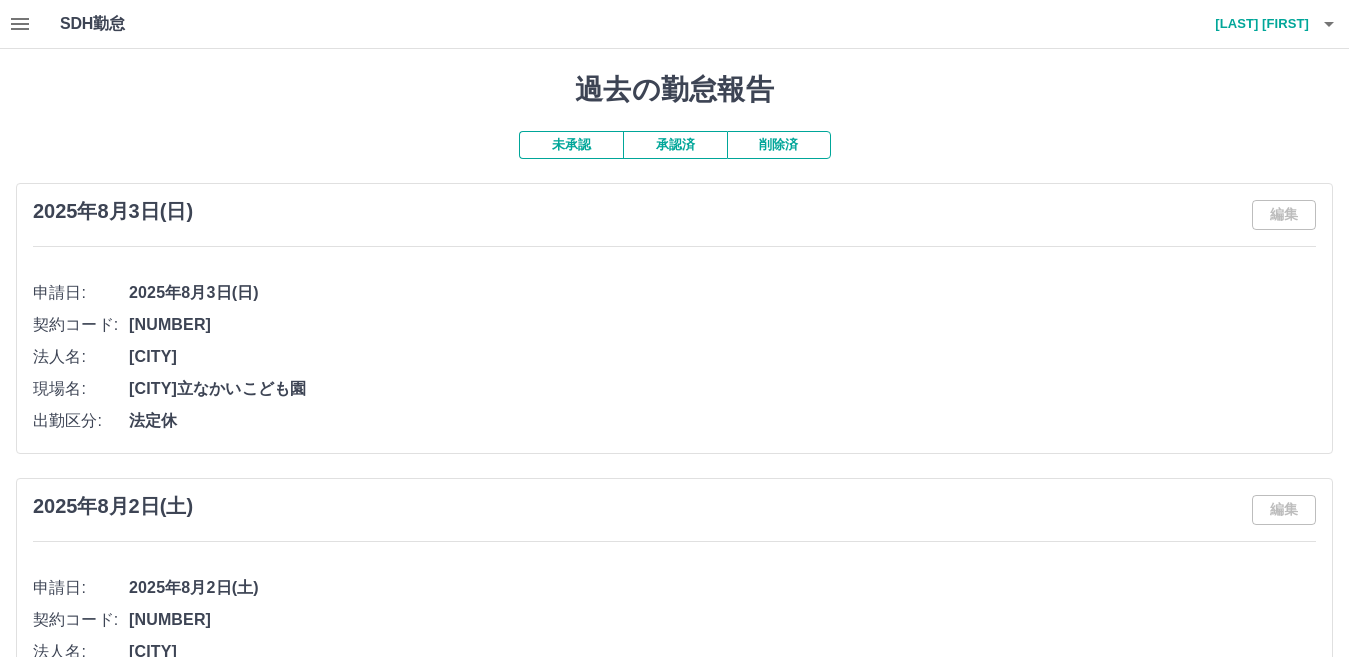 click on "承認済" at bounding box center [675, 145] 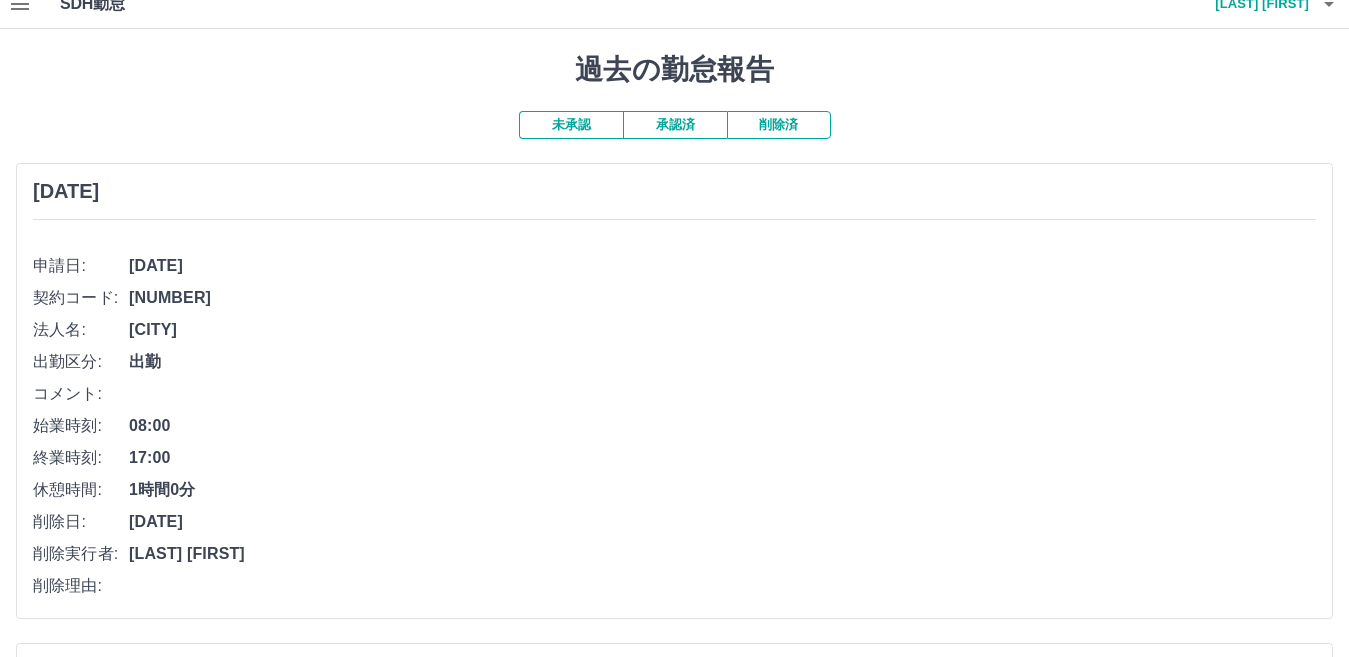 scroll, scrollTop: 0, scrollLeft: 0, axis: both 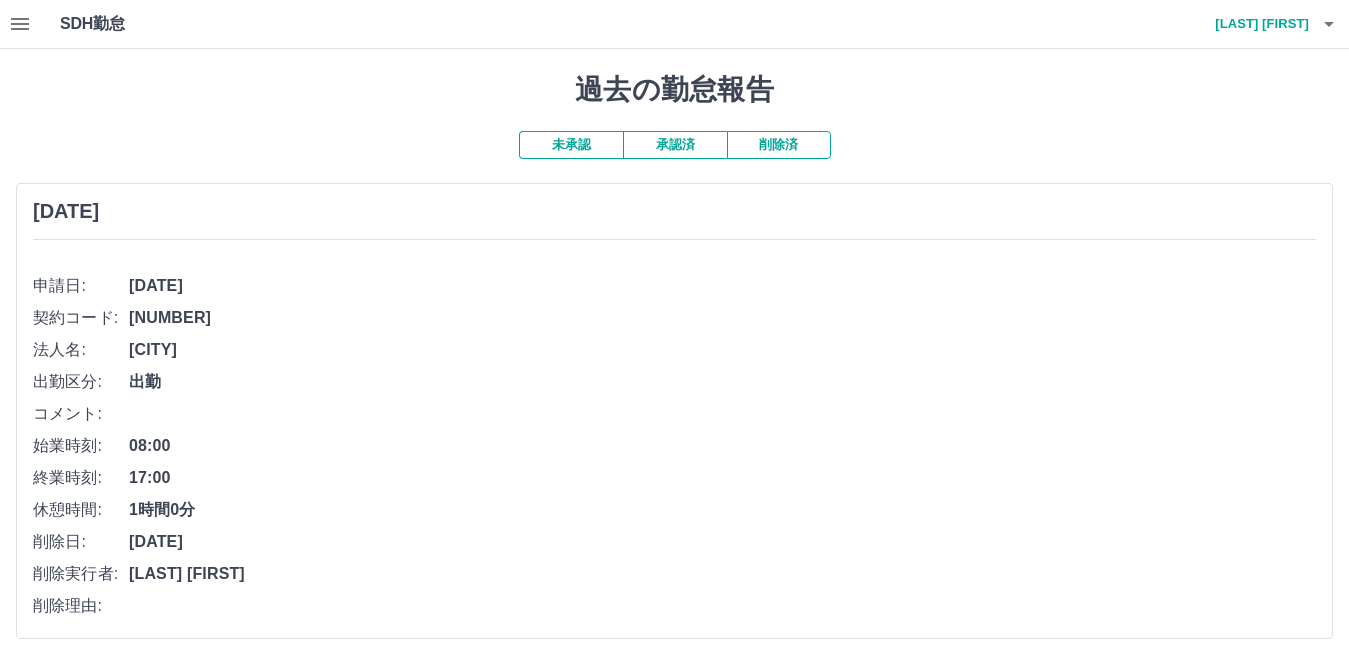 click on "承認済" at bounding box center [675, 145] 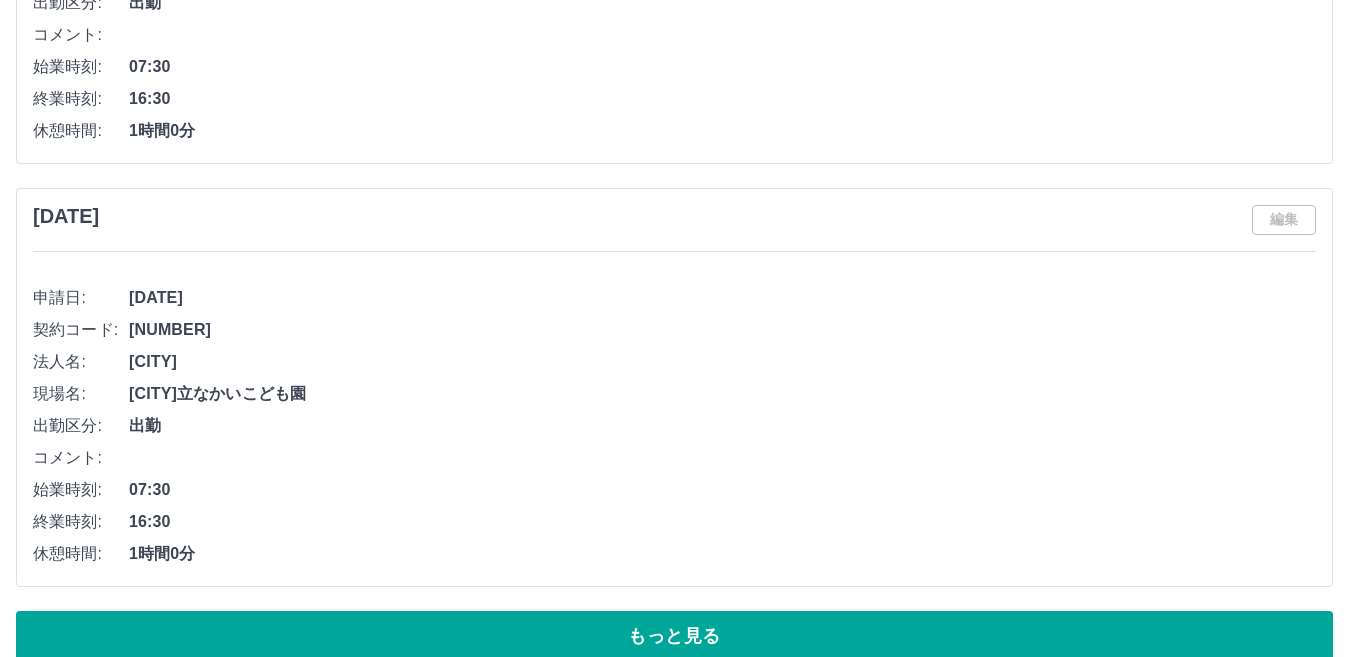 scroll, scrollTop: 9089, scrollLeft: 0, axis: vertical 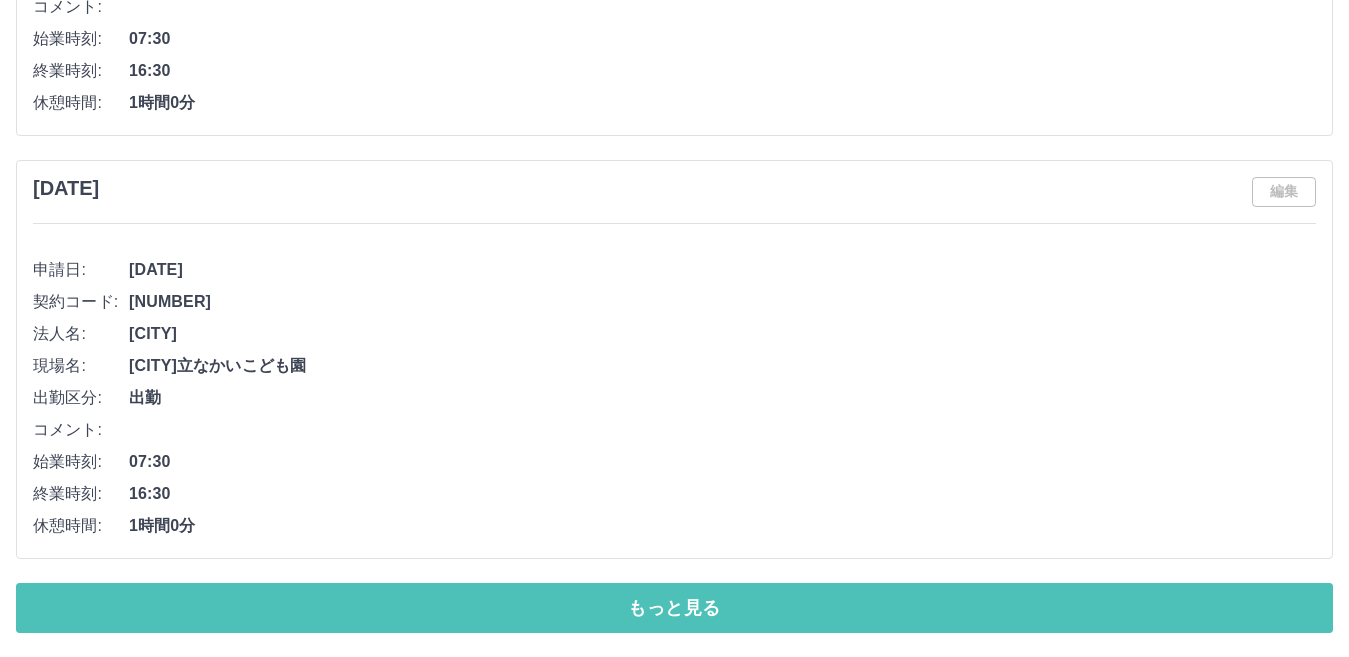 drag, startPoint x: 294, startPoint y: 606, endPoint x: 300, endPoint y: 594, distance: 13.416408 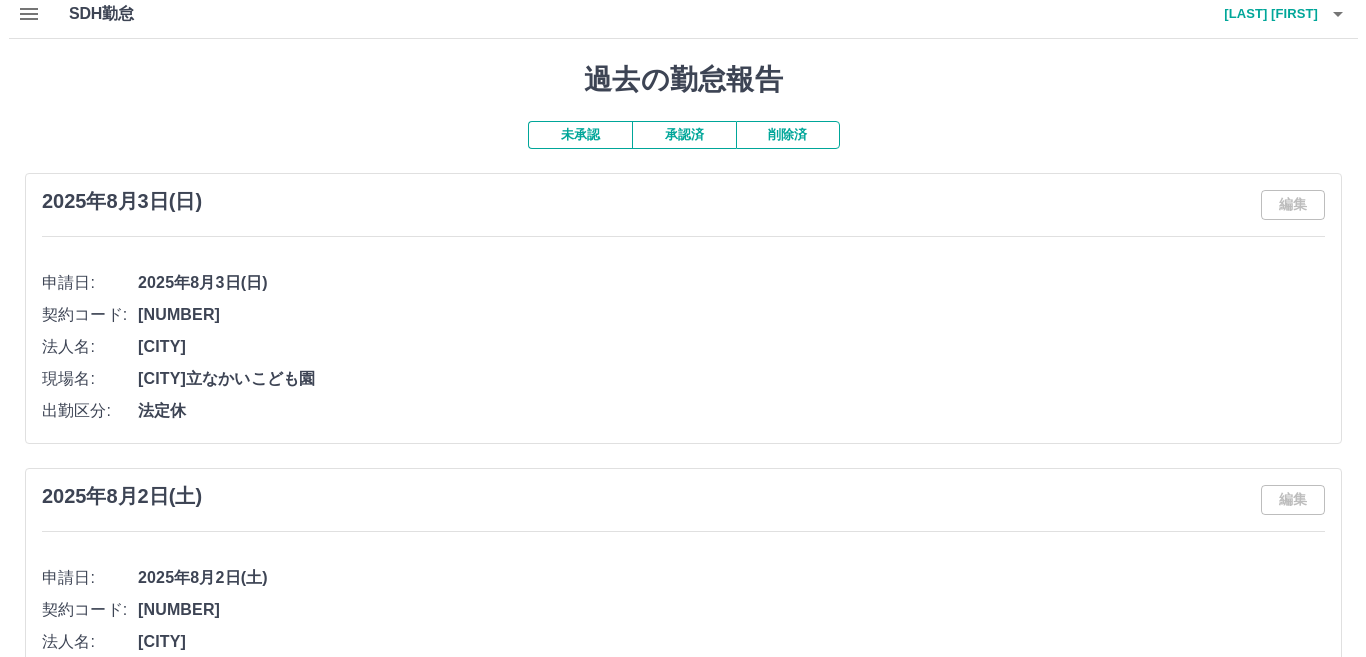 scroll, scrollTop: 0, scrollLeft: 0, axis: both 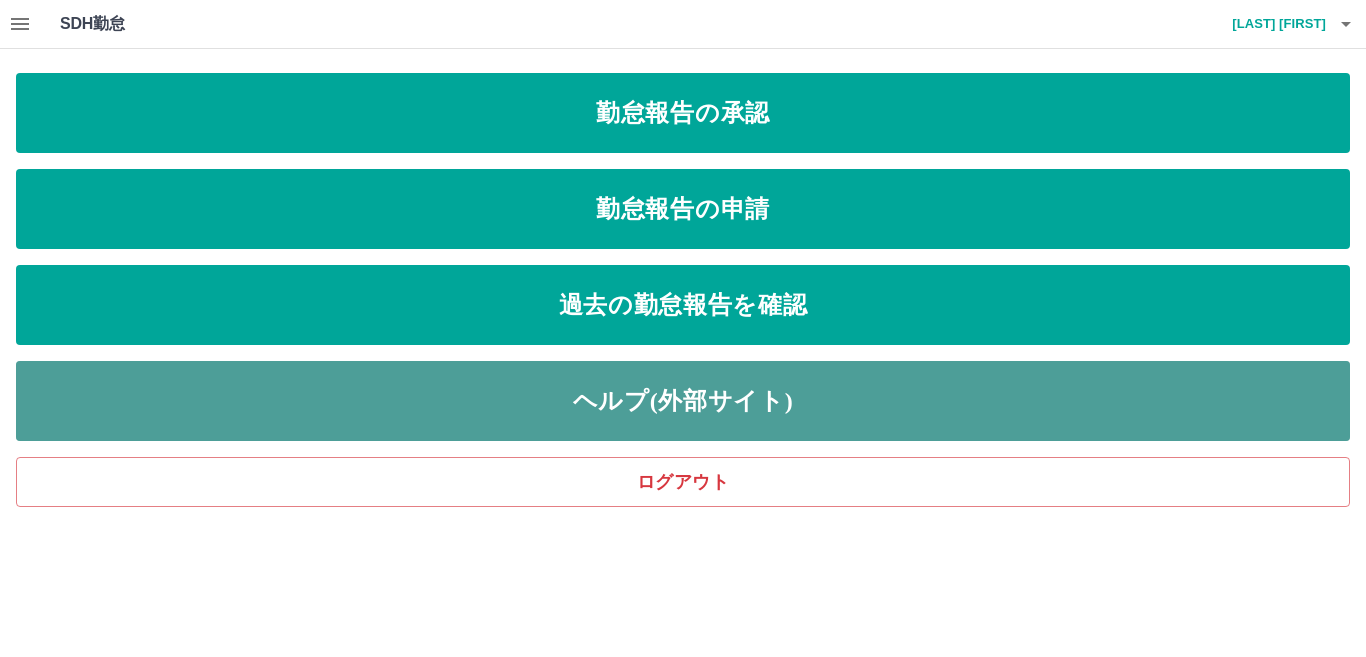 click on "ヘルプ(外部サイト)" at bounding box center [683, 401] 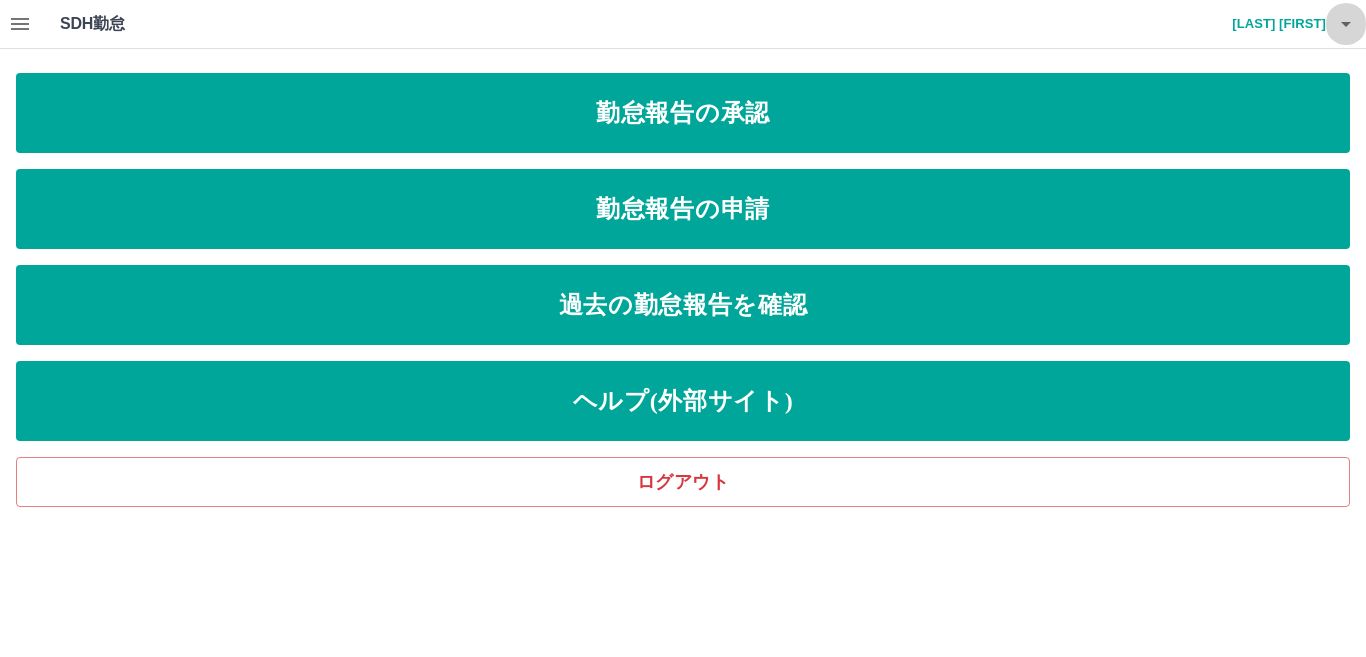 click 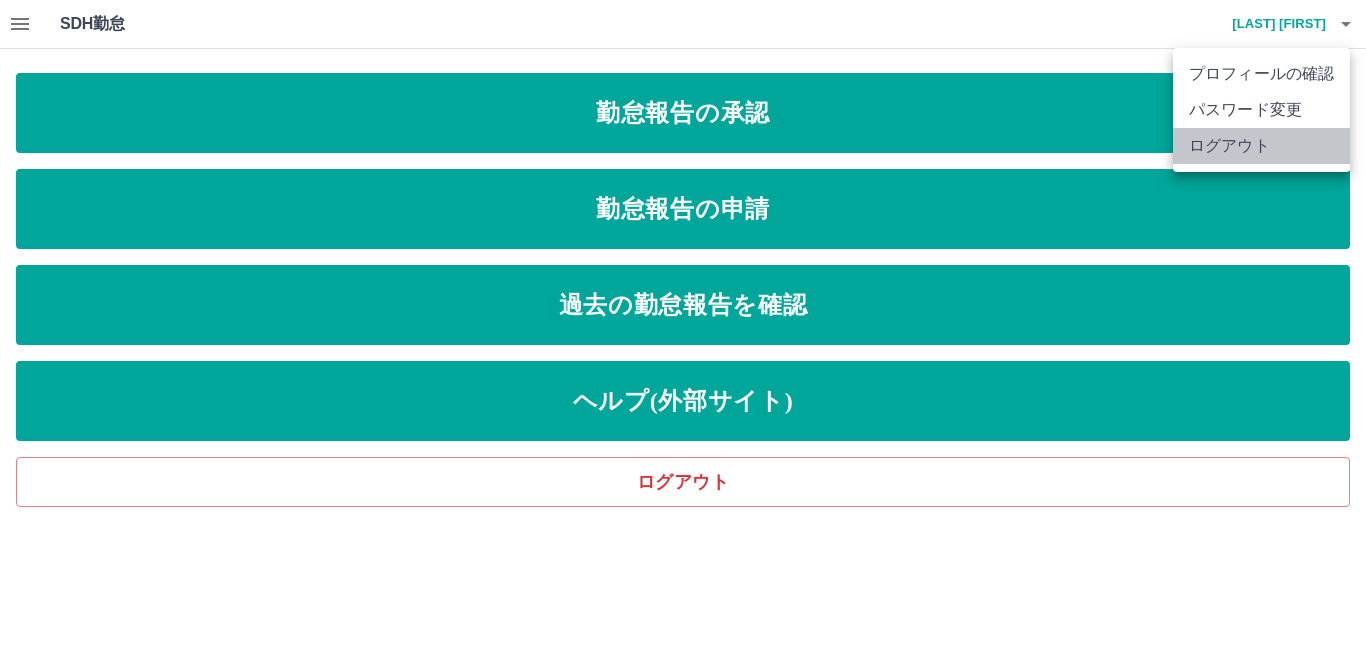 click on "ログアウト" at bounding box center (1261, 146) 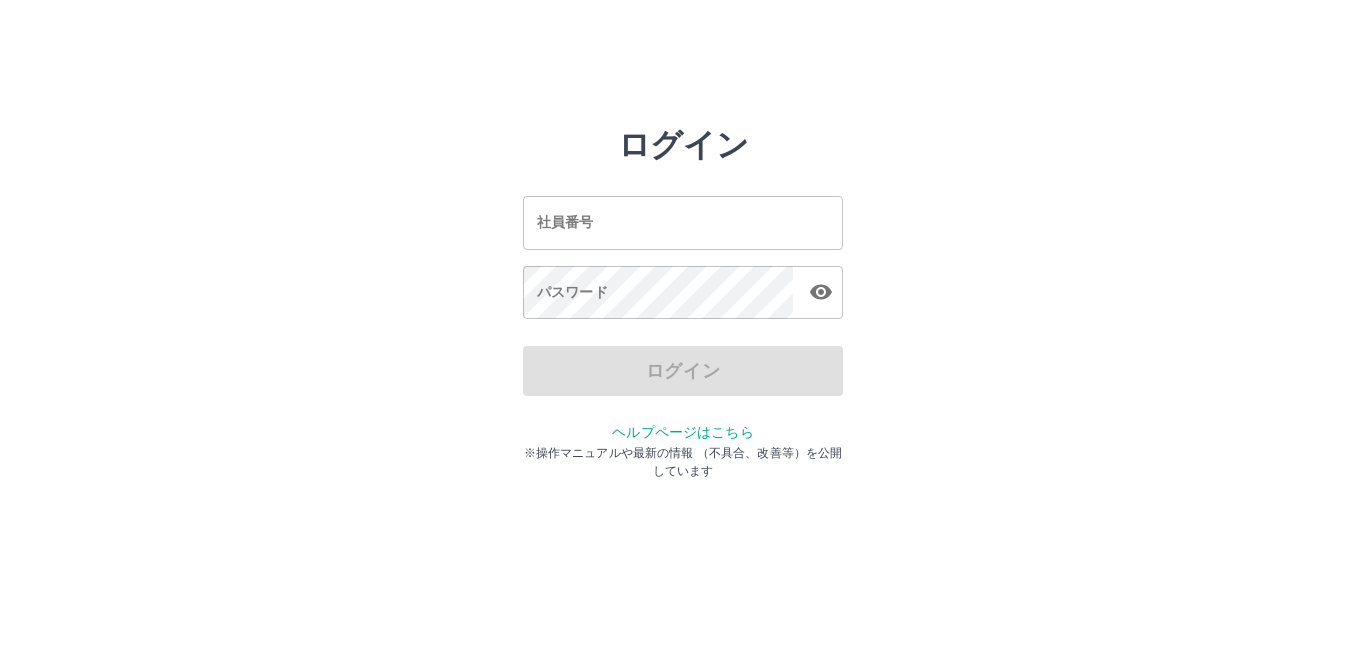 scroll, scrollTop: 0, scrollLeft: 0, axis: both 